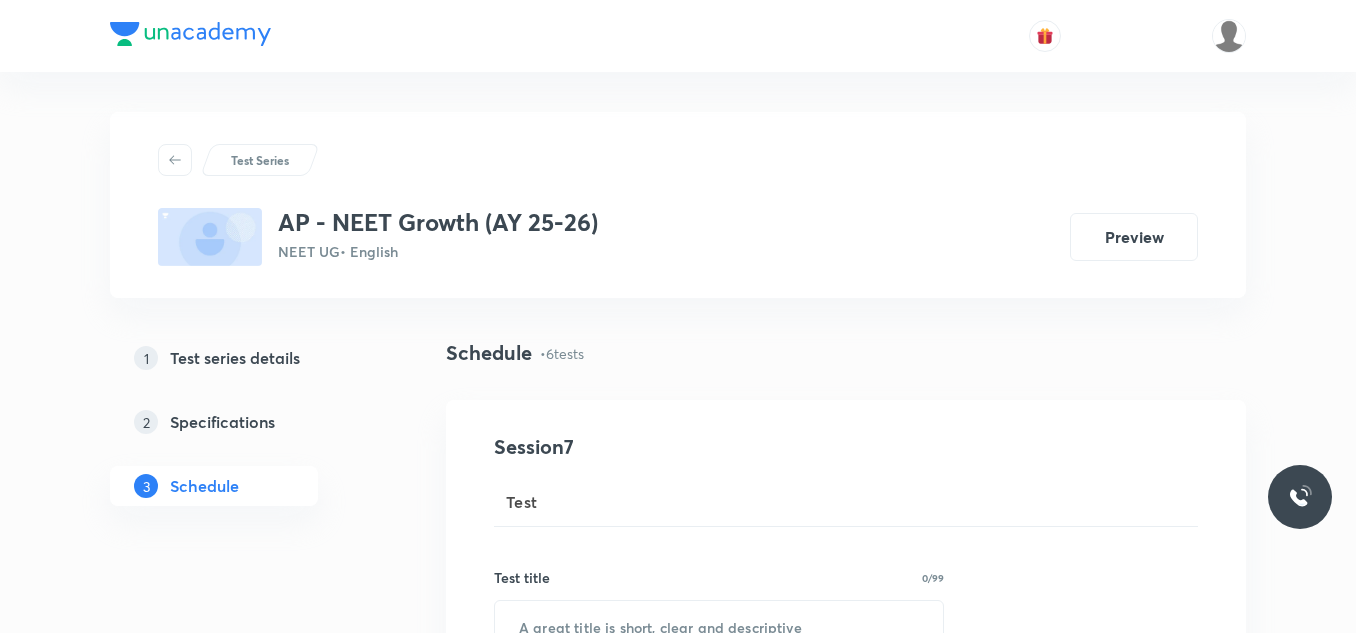 scroll, scrollTop: 0, scrollLeft: 0, axis: both 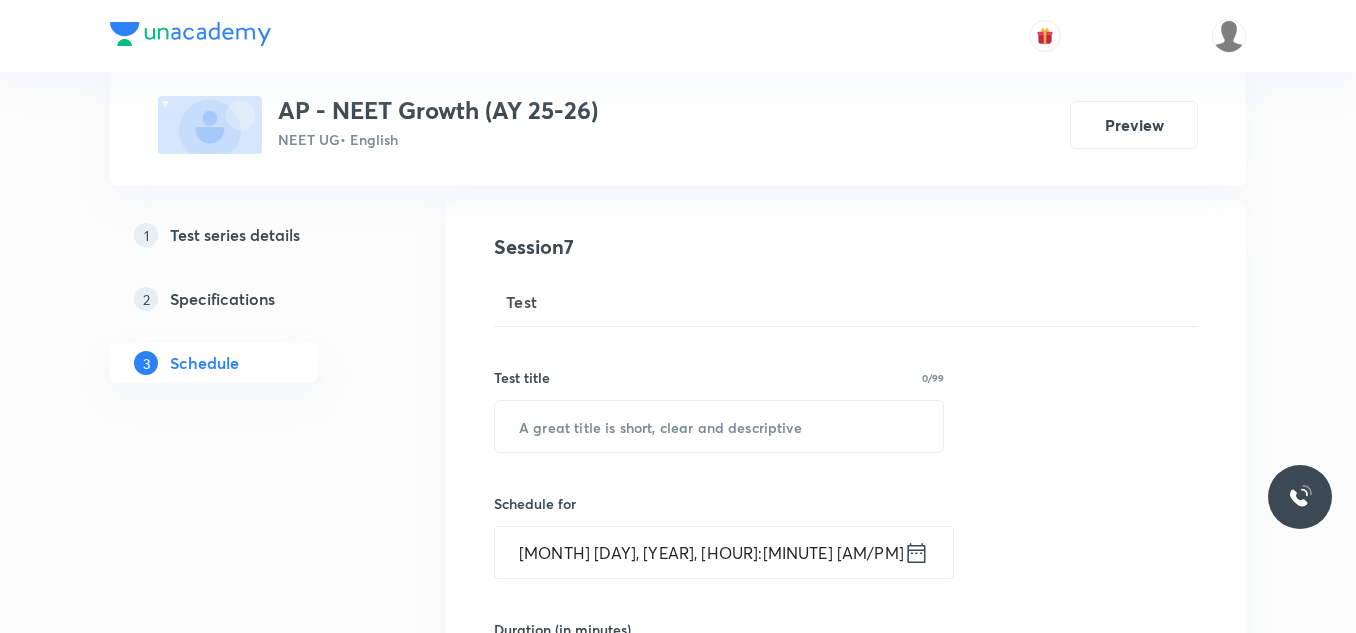 click on "AP - NEET Growth (AY 25-26)" at bounding box center (438, 110) 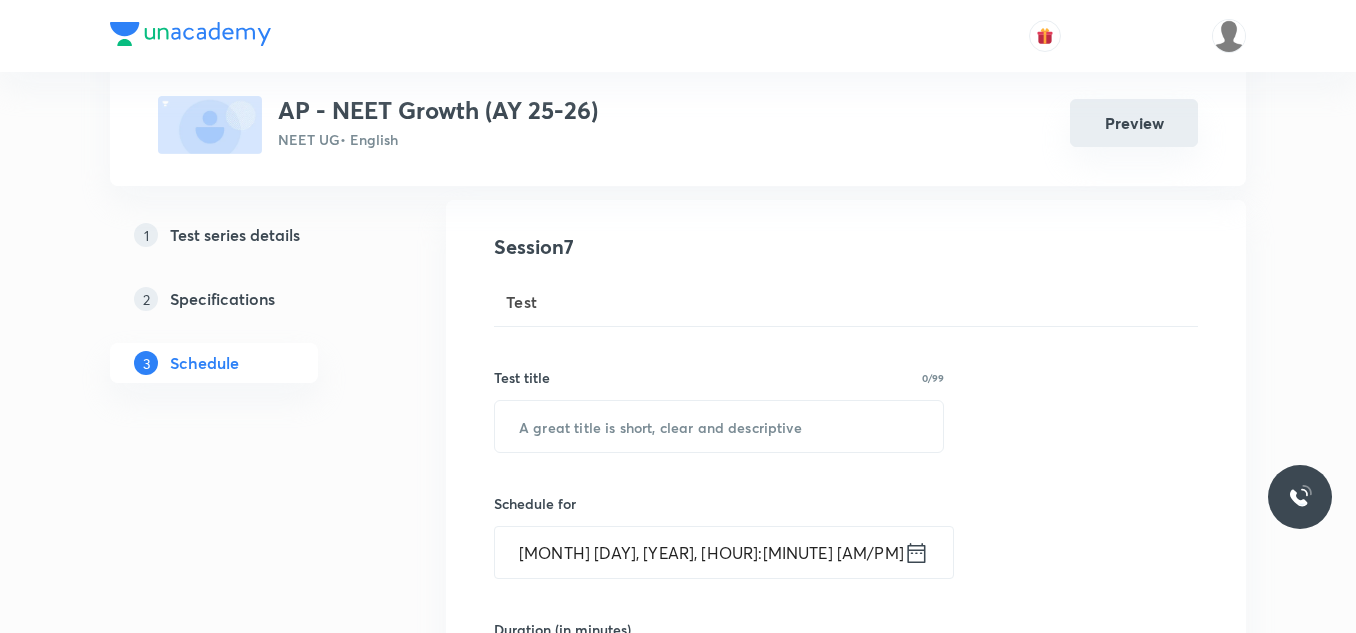 click on "Preview" at bounding box center (1134, 123) 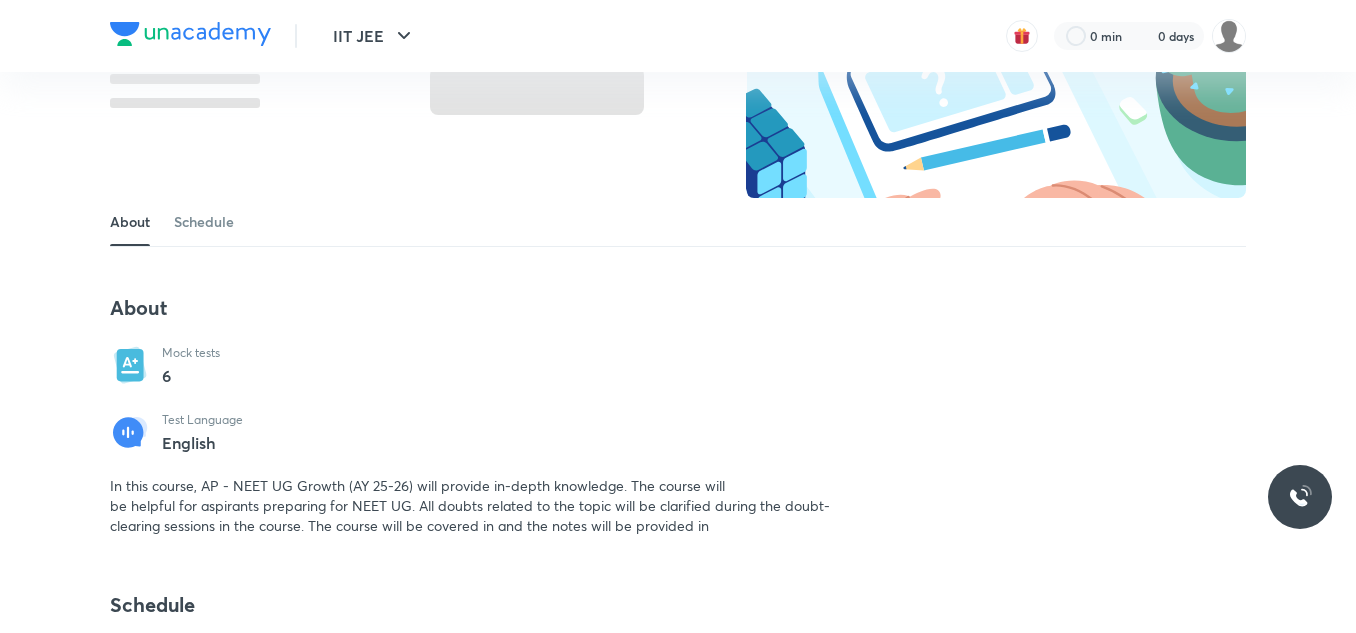 scroll, scrollTop: 0, scrollLeft: 0, axis: both 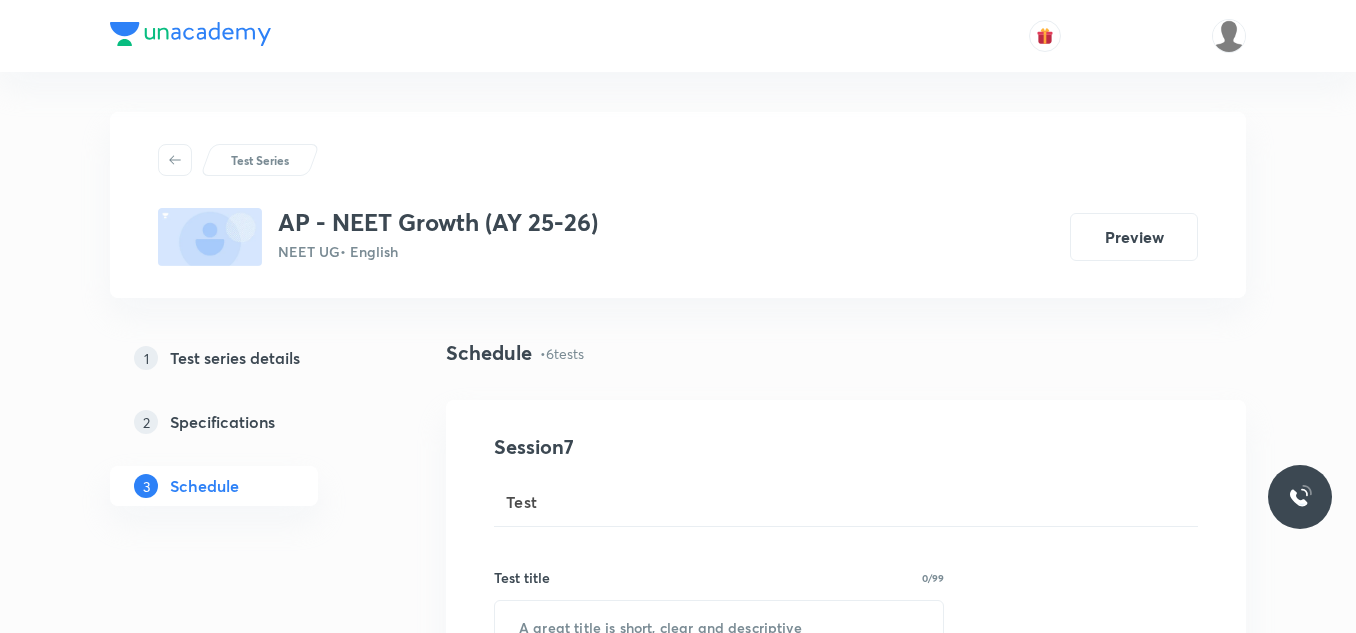 click on "Test Series" at bounding box center (260, 160) 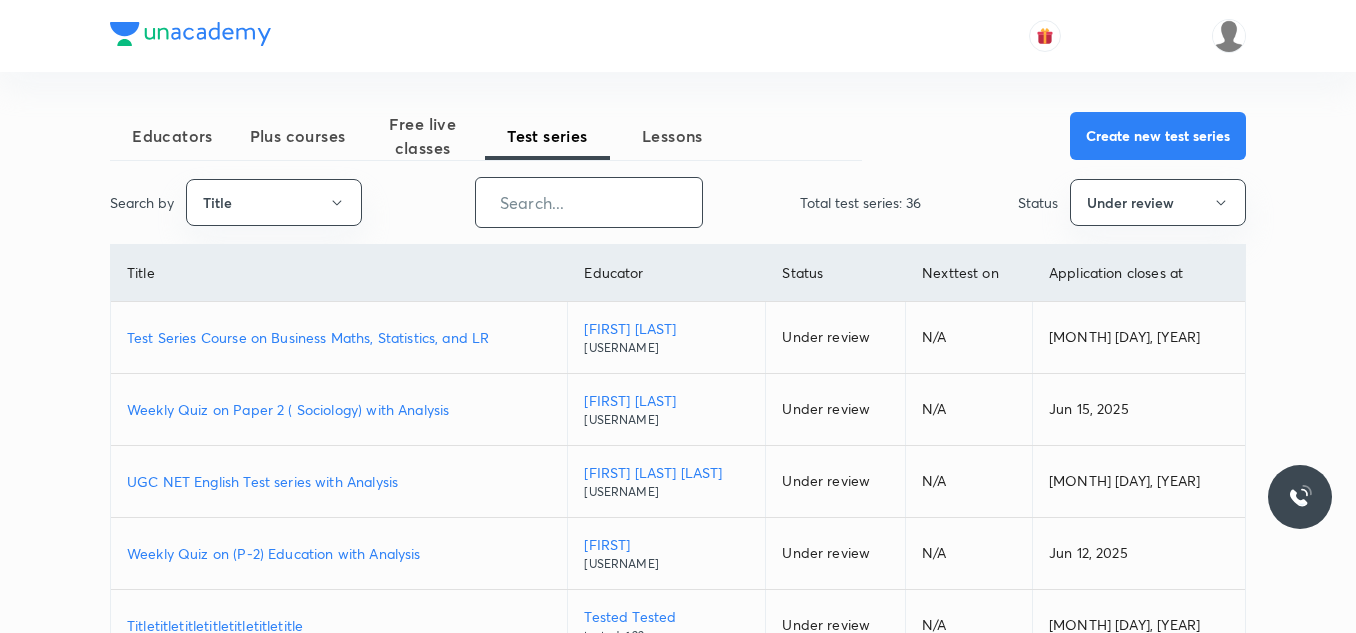click at bounding box center [589, 202] 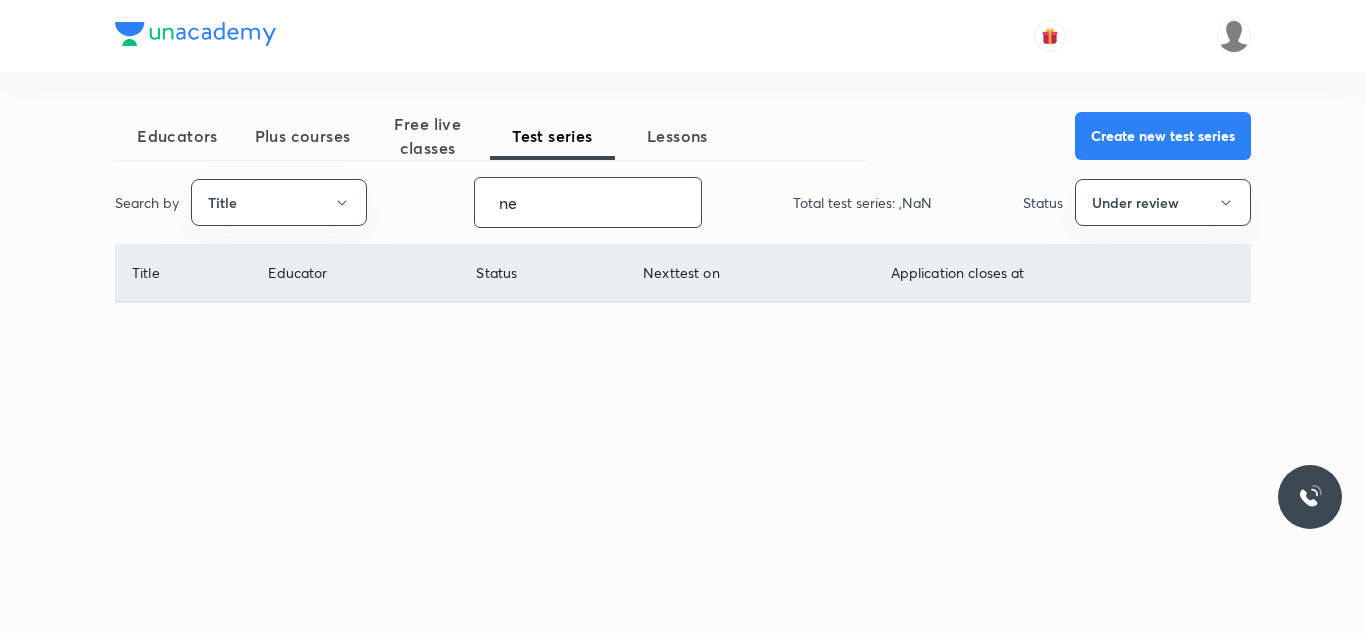 type on "n" 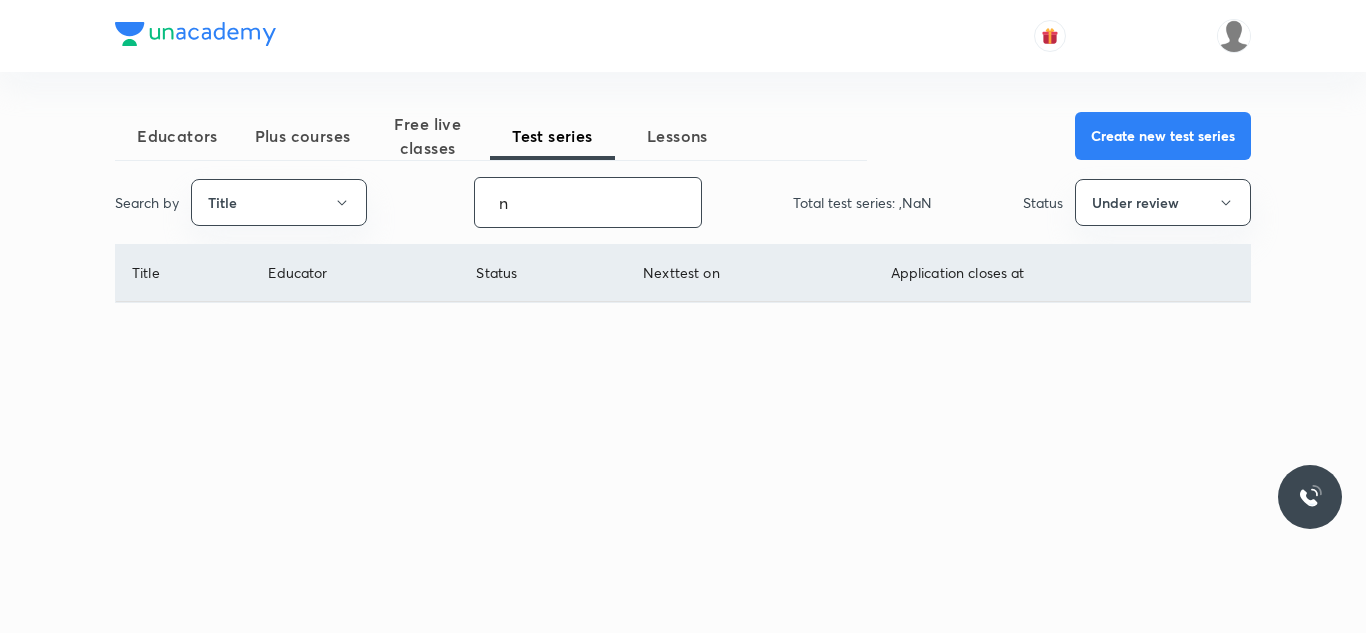 type 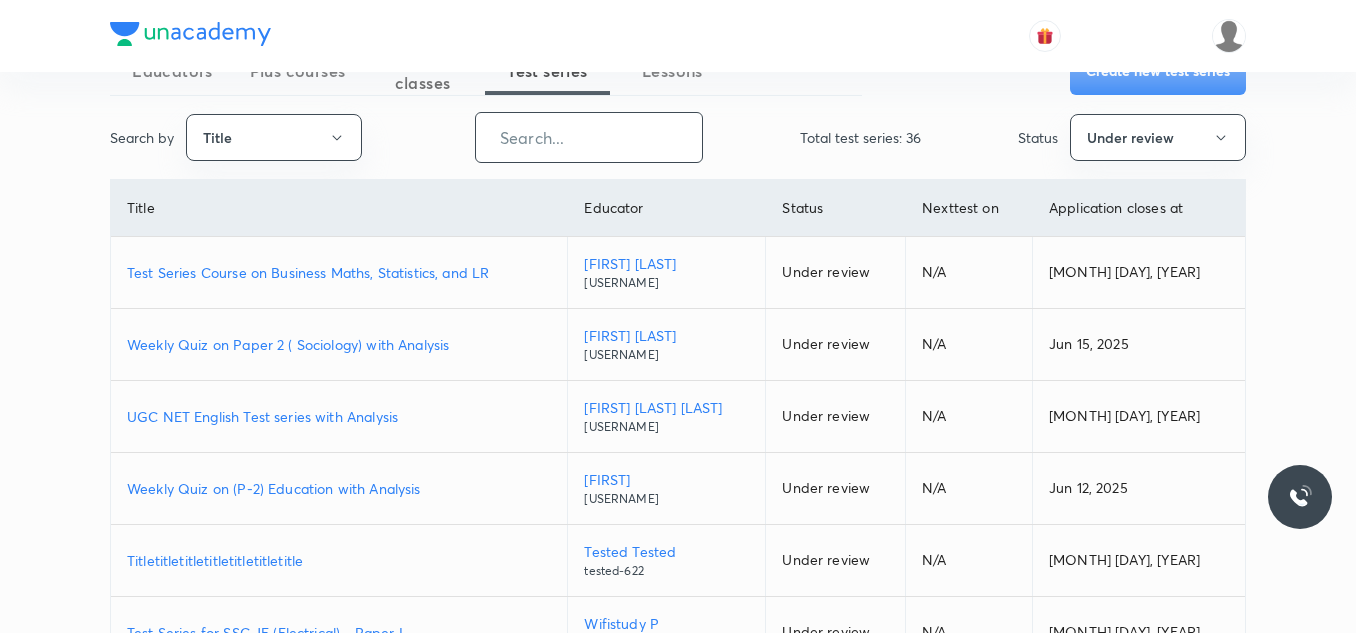 scroll, scrollTop: 100, scrollLeft: 0, axis: vertical 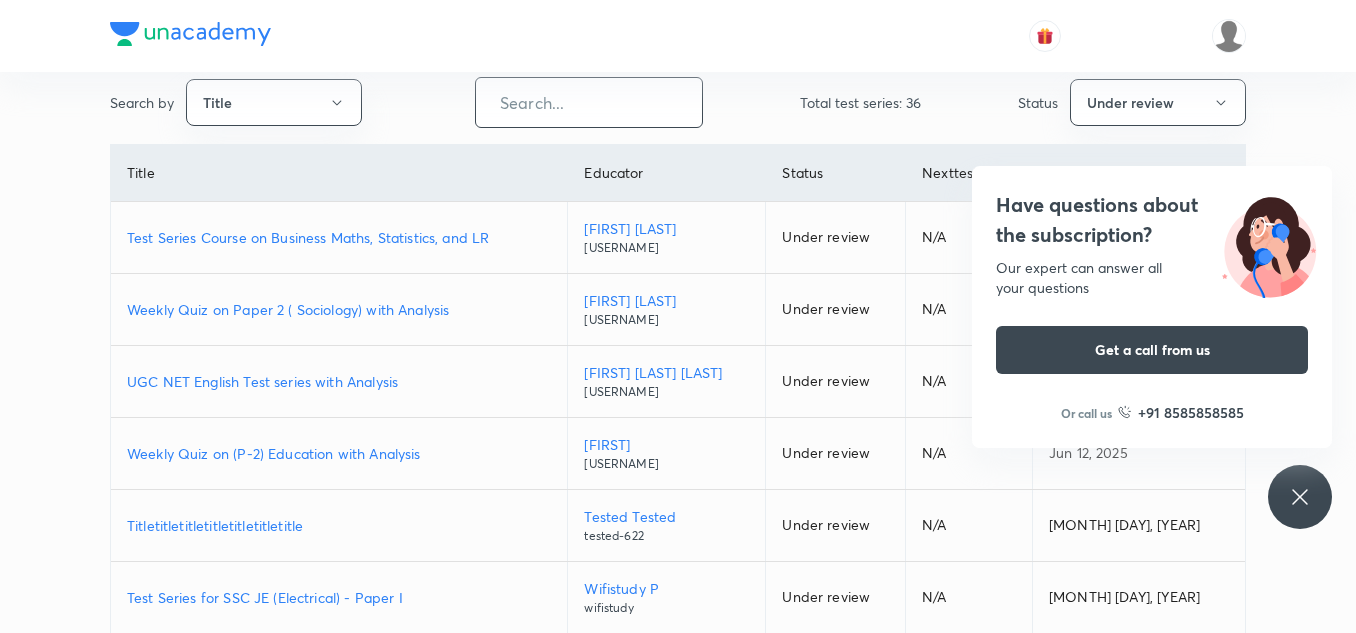 click 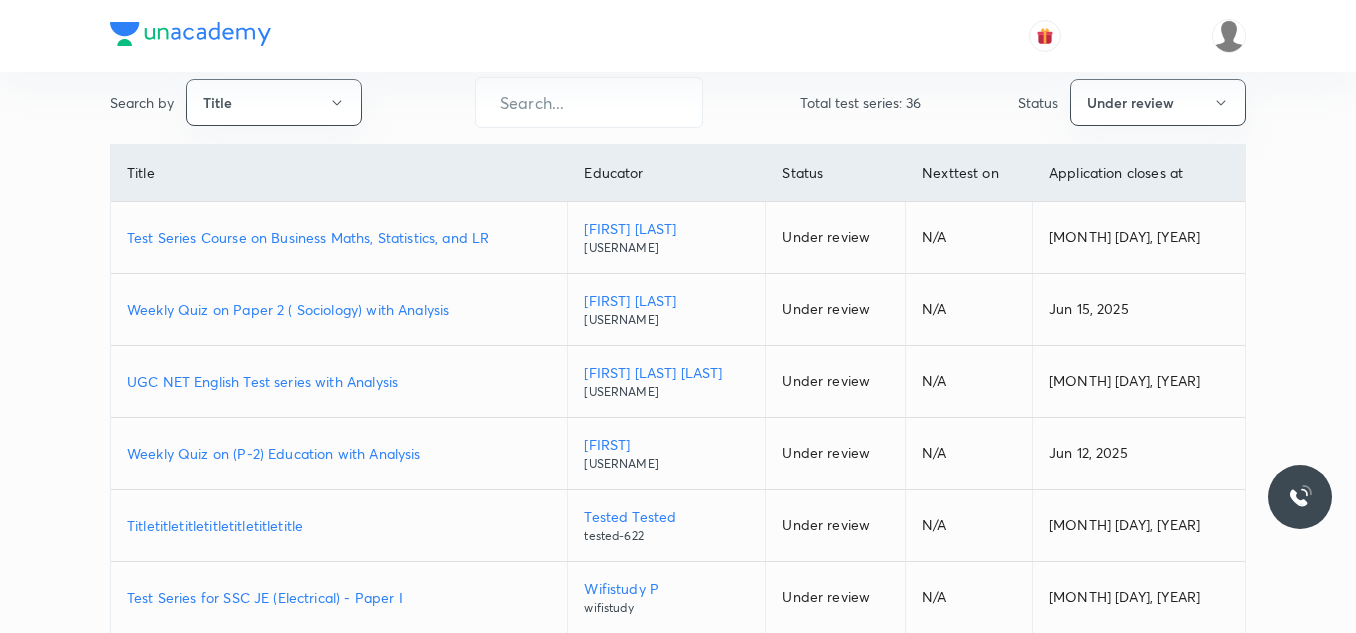 scroll, scrollTop: 0, scrollLeft: 0, axis: both 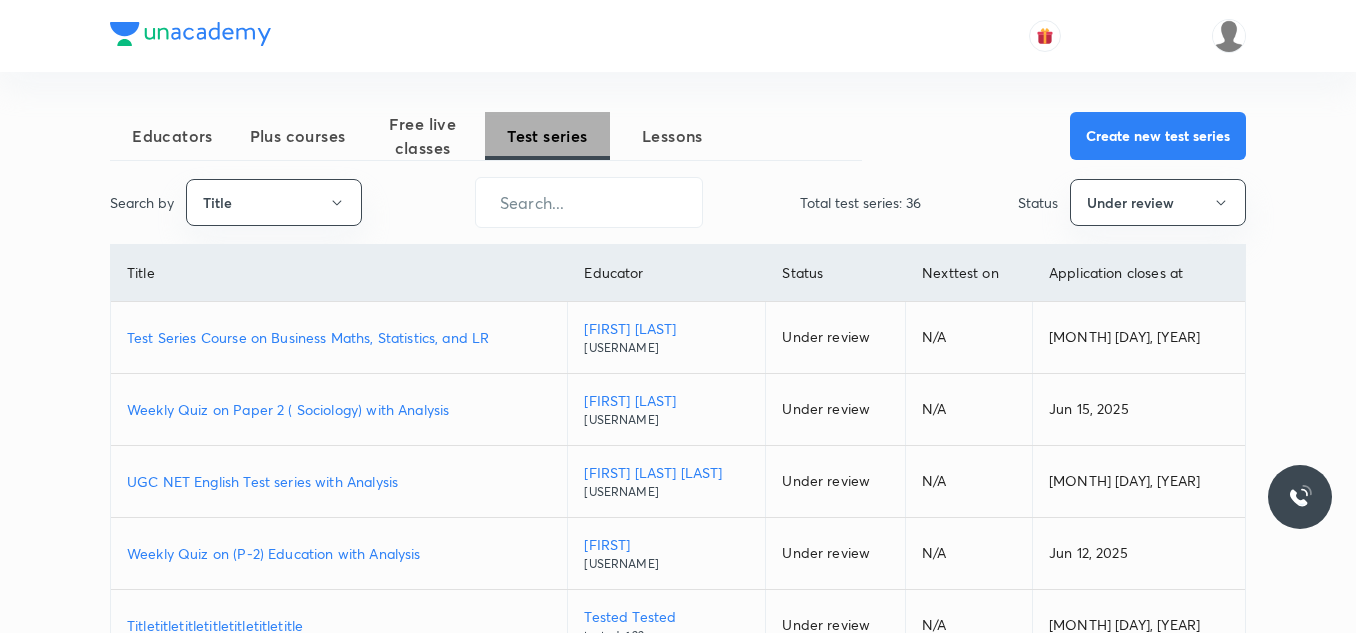 click on "Test series" at bounding box center [547, 136] 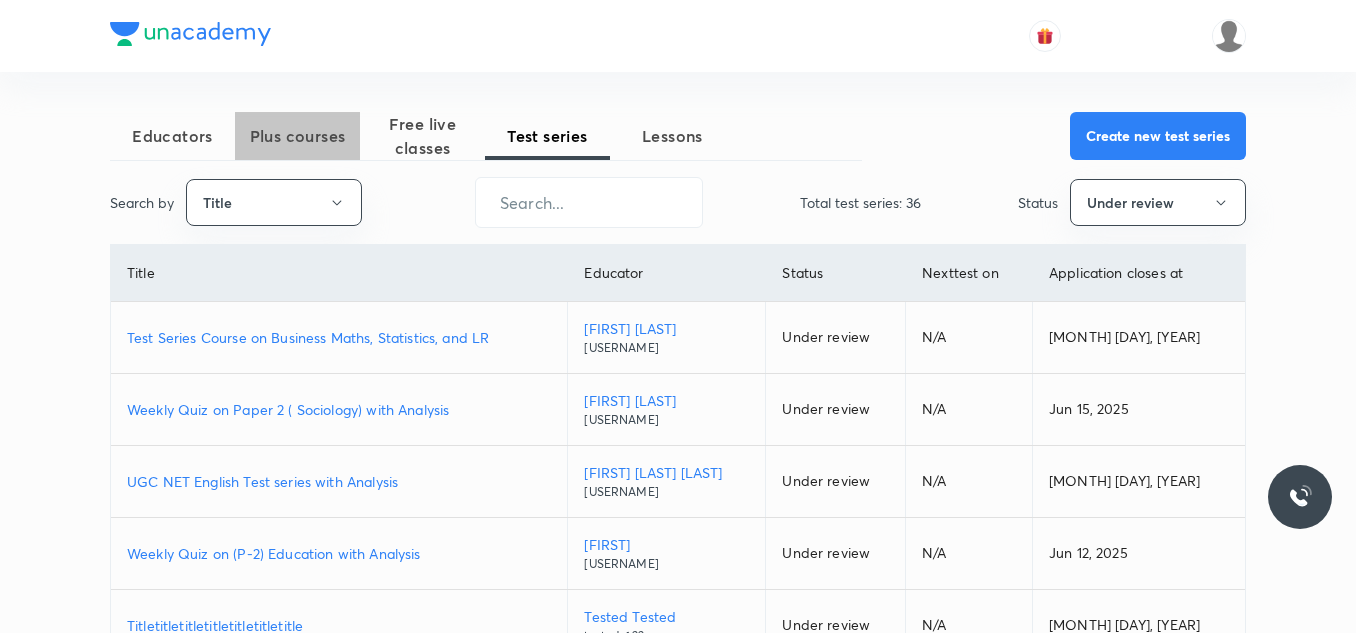 click on "Plus courses" at bounding box center (297, 136) 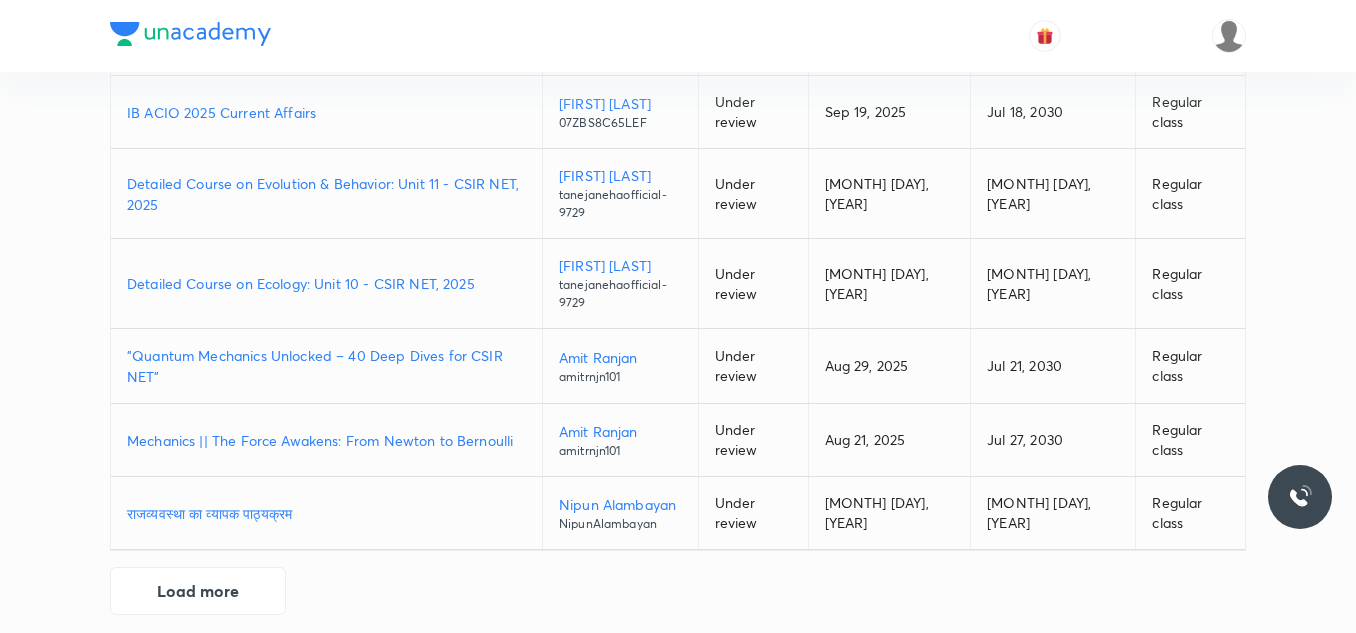 scroll, scrollTop: 0, scrollLeft: 0, axis: both 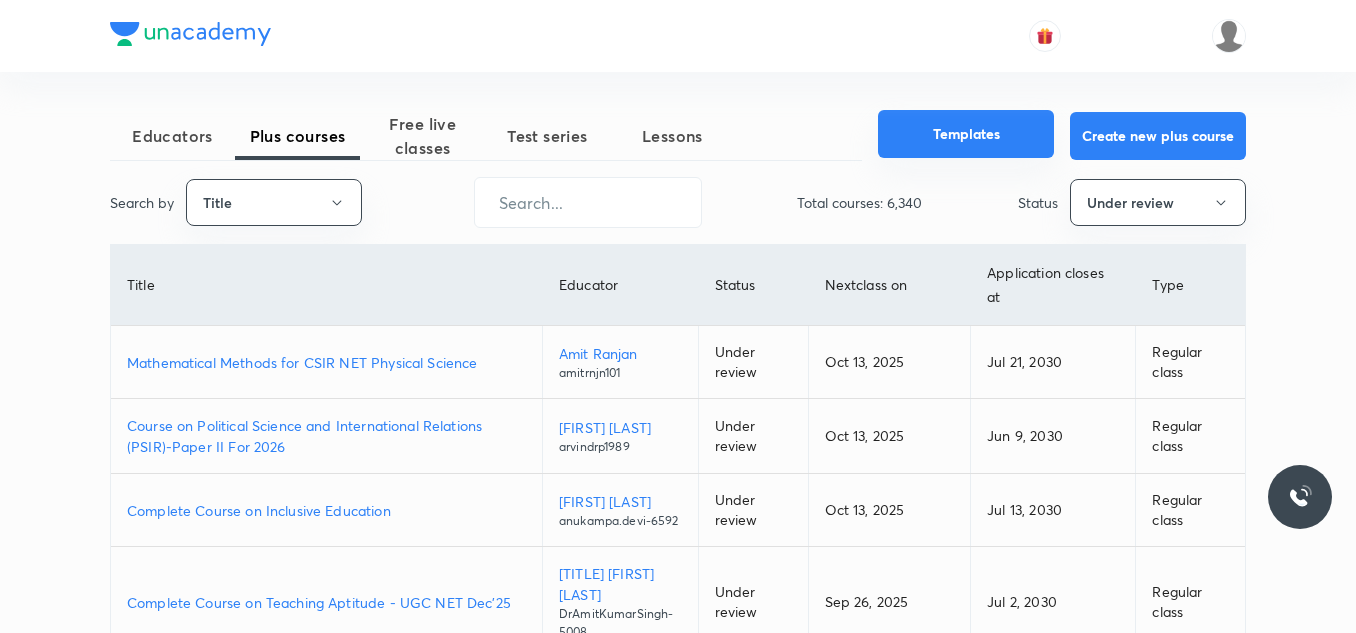 click on "Templates" at bounding box center [966, 134] 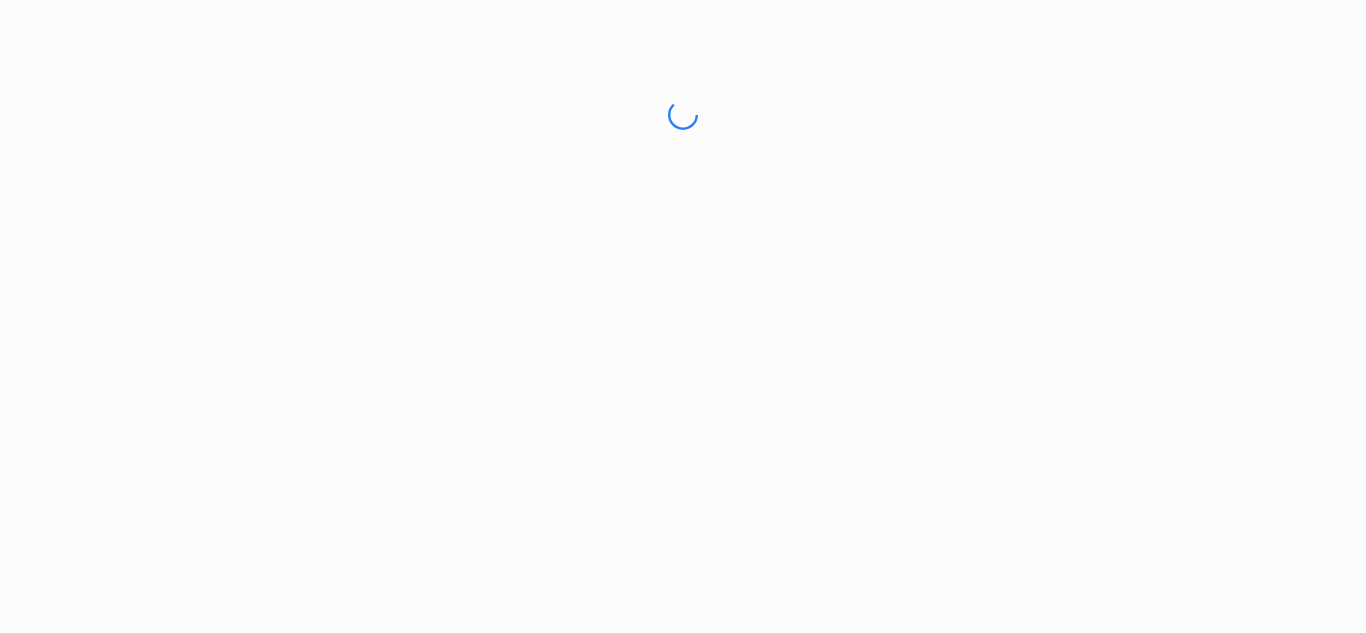 scroll, scrollTop: 0, scrollLeft: 0, axis: both 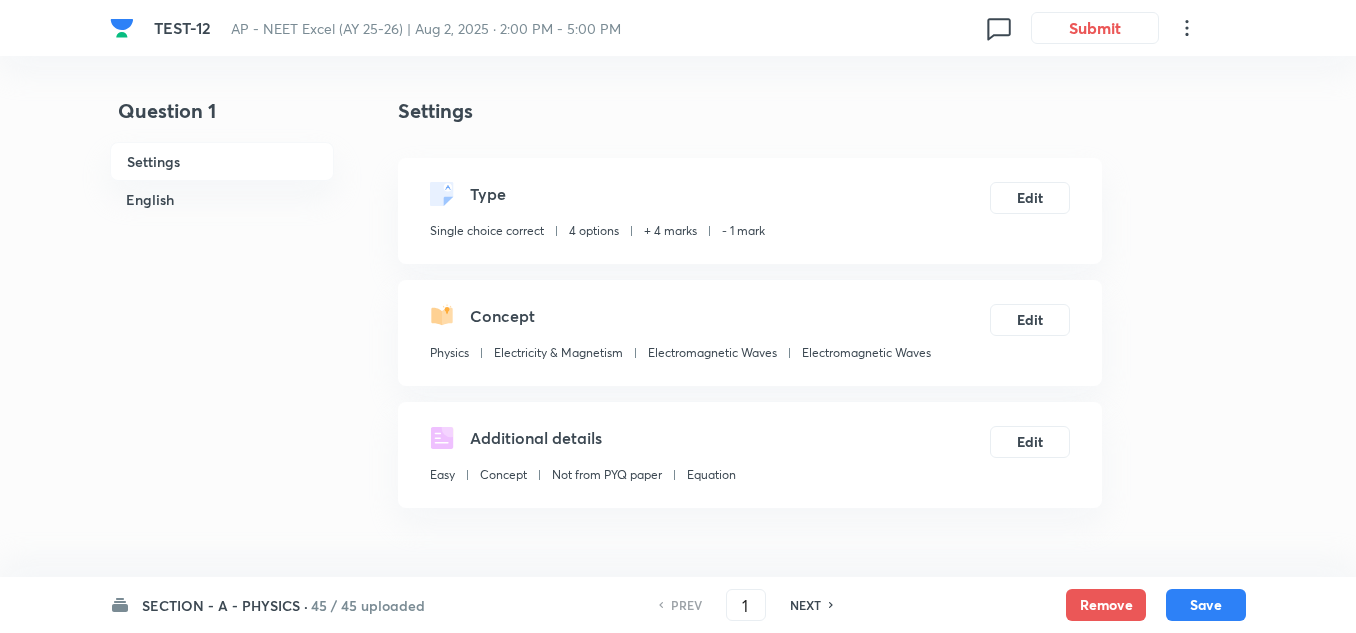 click on "SECTION - A - PHYSICS ·" at bounding box center (225, 605) 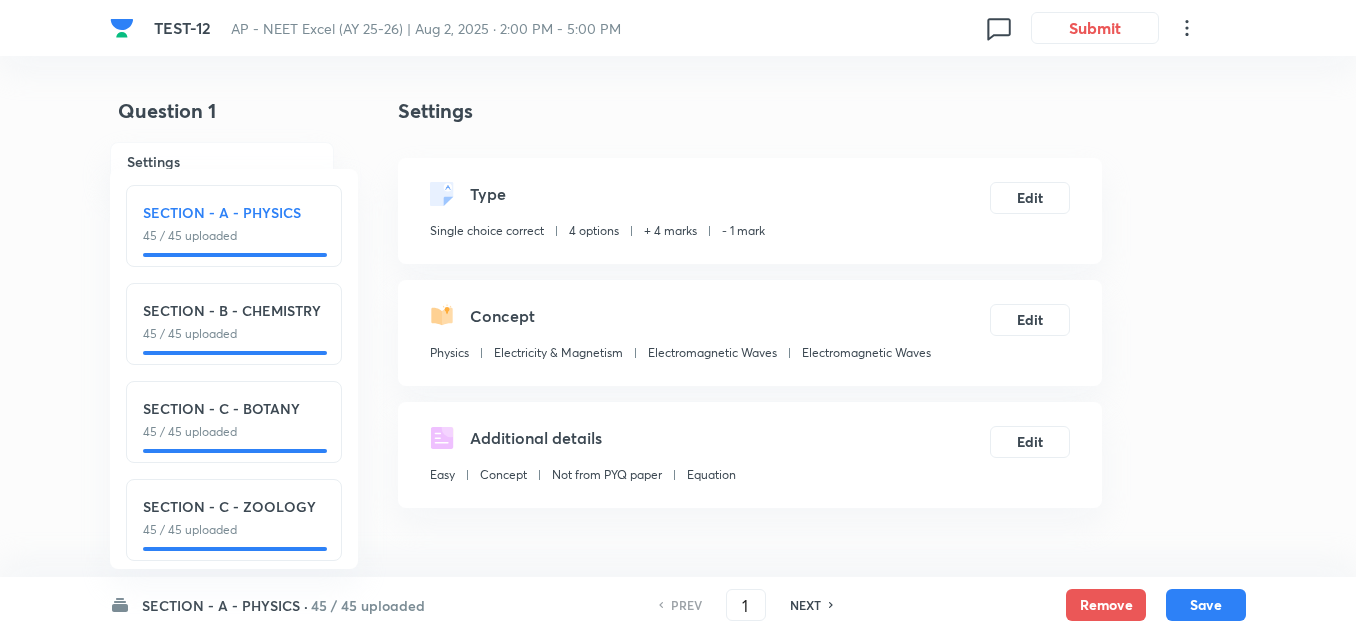 click 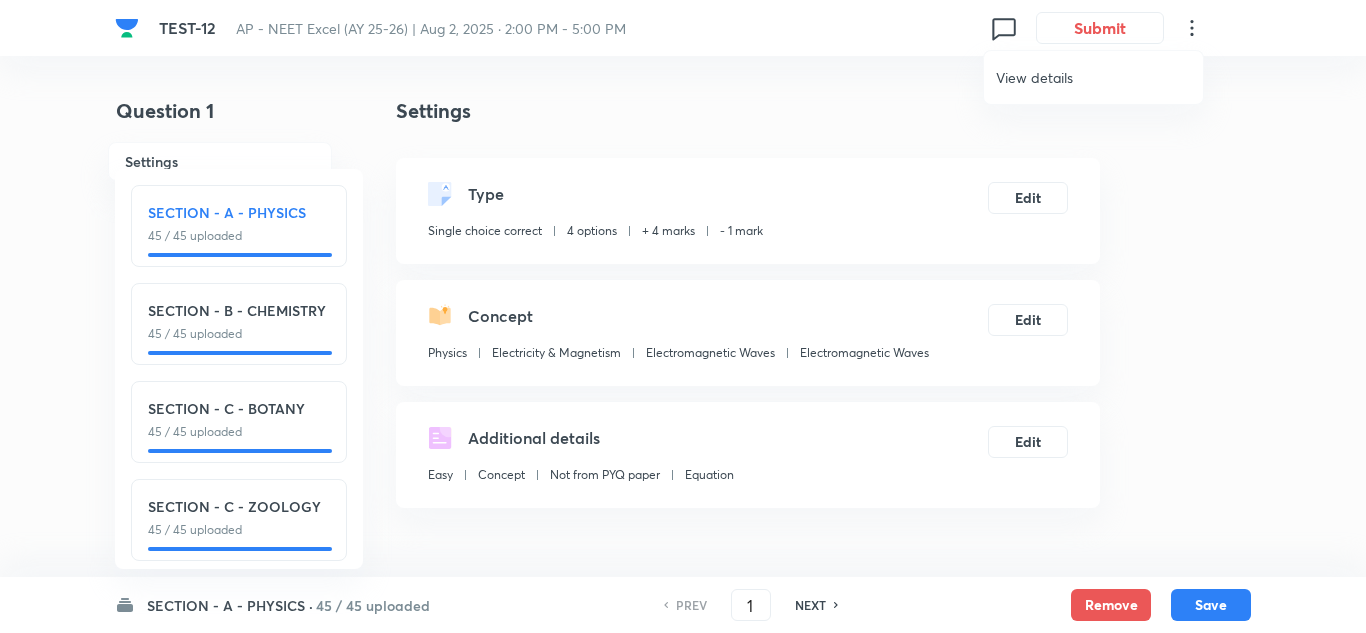 click on "View details" at bounding box center (1093, 77) 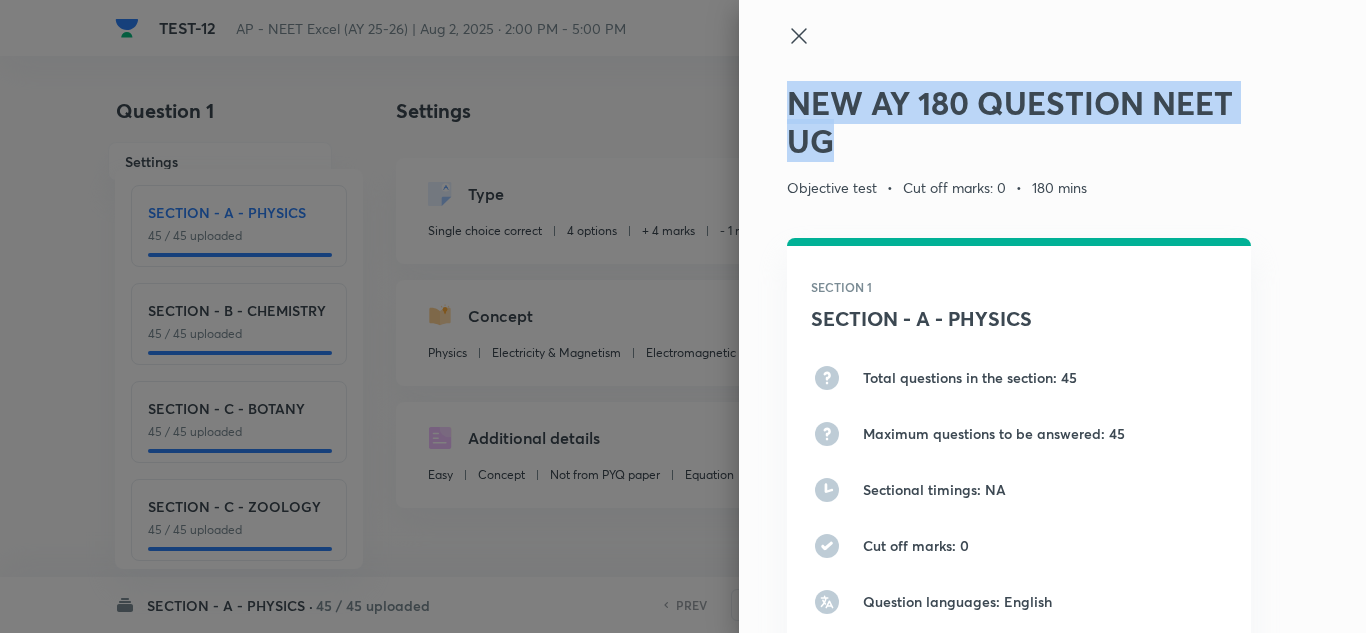 drag, startPoint x: 774, startPoint y: 106, endPoint x: 832, endPoint y: 146, distance: 70.45566 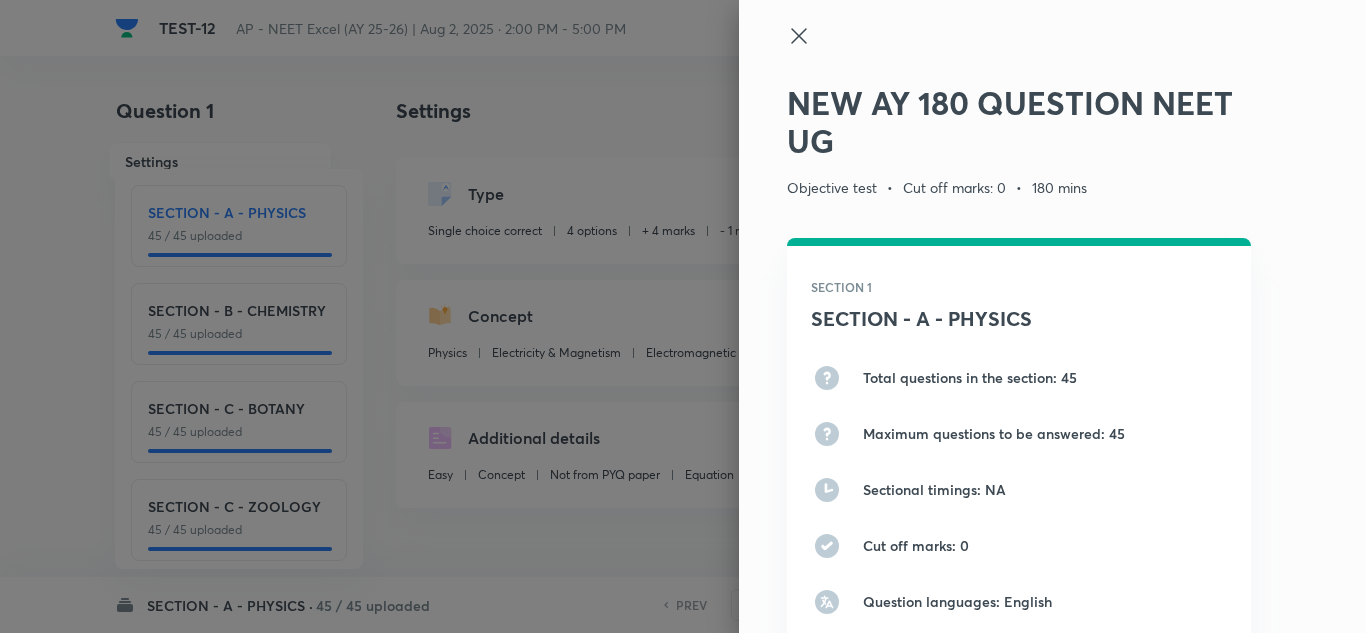 click 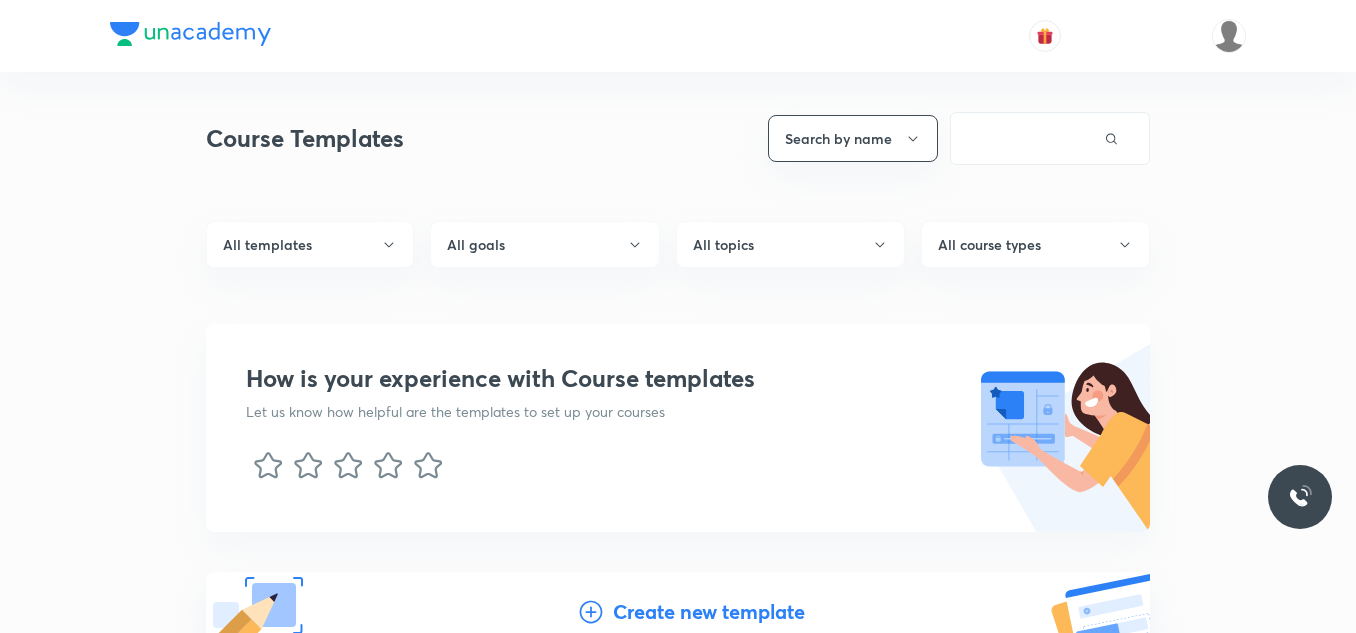 scroll, scrollTop: 0, scrollLeft: 0, axis: both 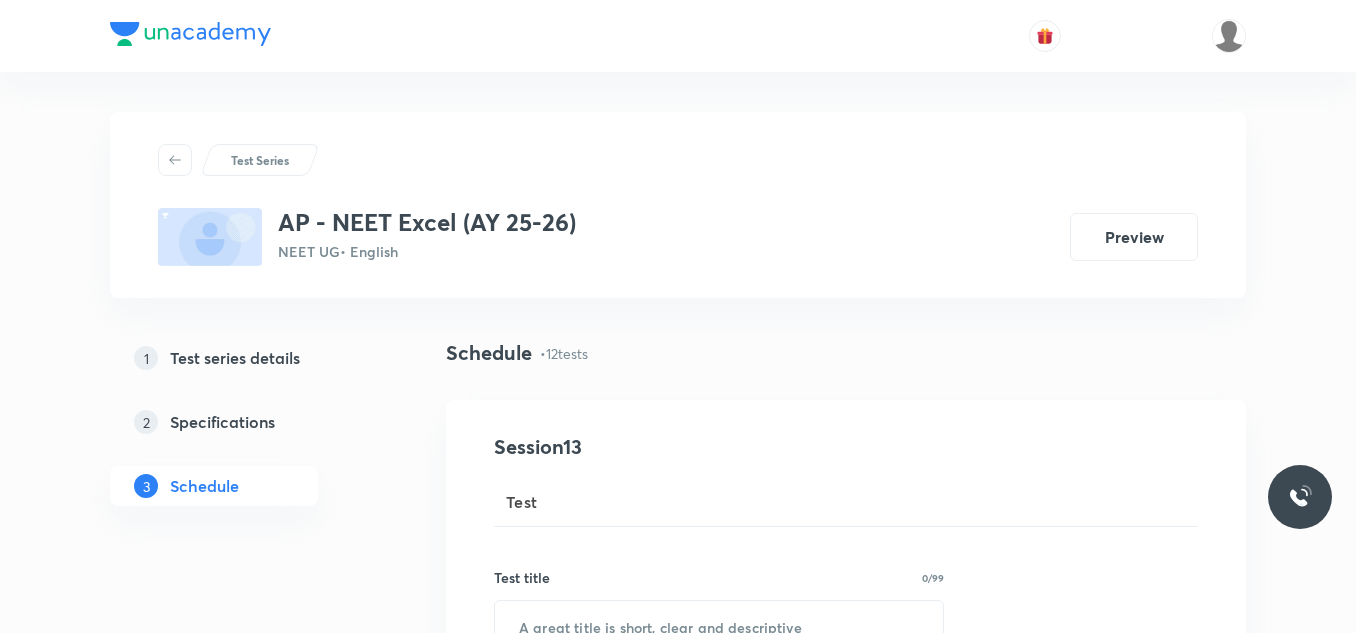 click on "Test Series" at bounding box center [260, 160] 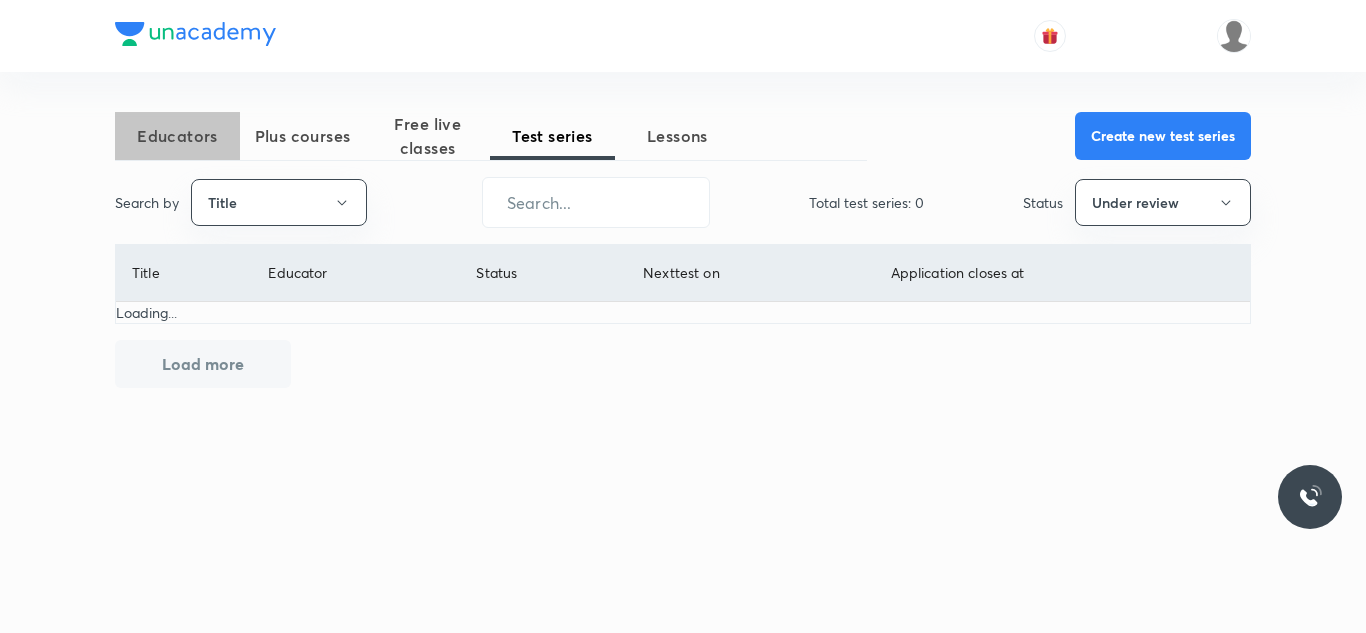 click on "Educators" at bounding box center [177, 136] 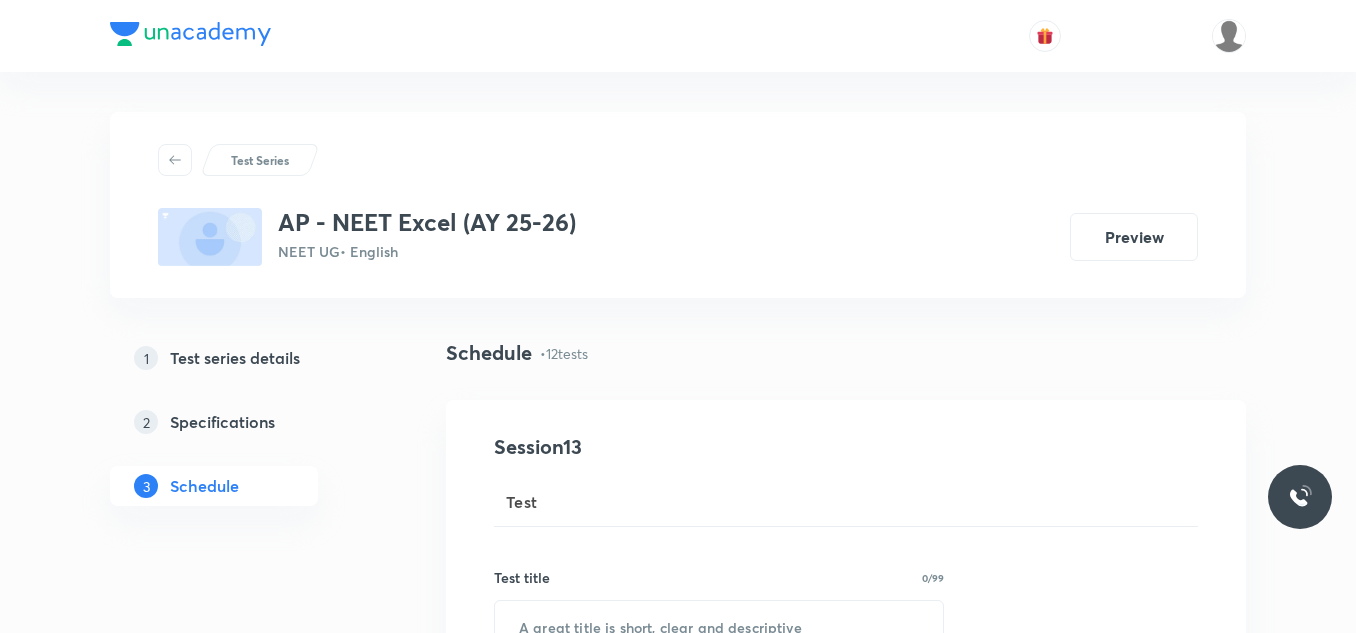 scroll, scrollTop: 0, scrollLeft: 0, axis: both 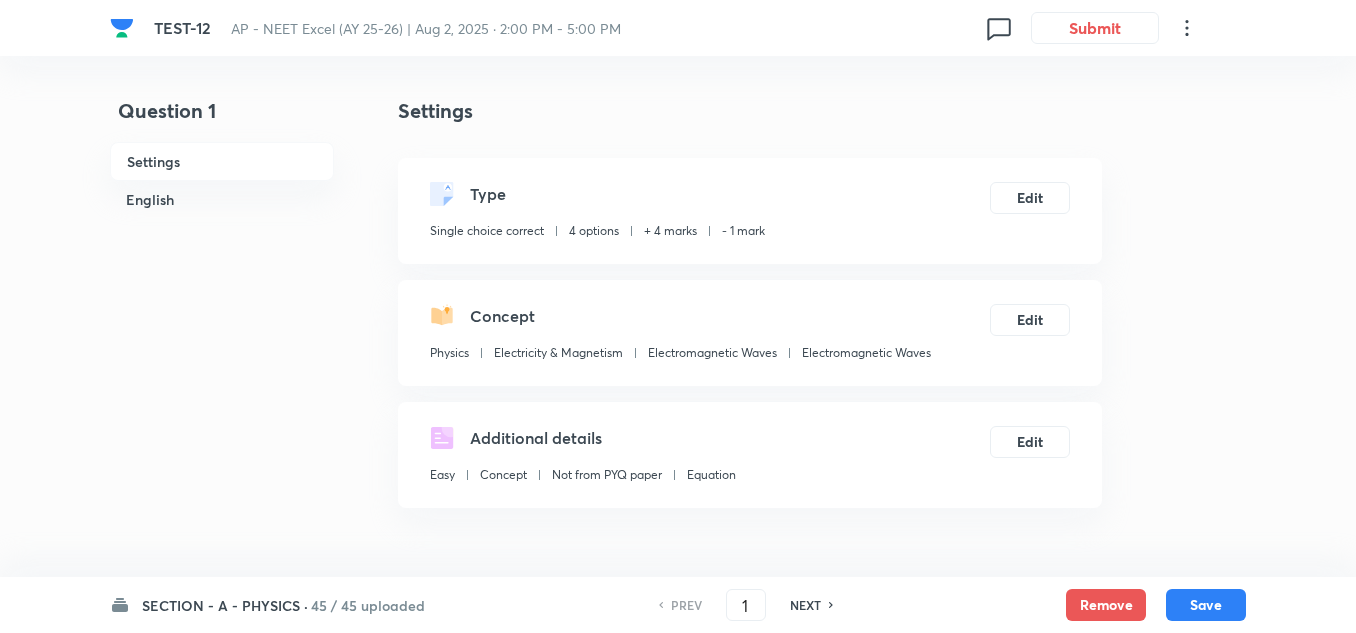 click on "TEST-12 AP - NEET Excel (AY 25-26) | Aug 2, 2025 · 2:00 PM - 5:00 PM 0 Submit" at bounding box center [678, 28] 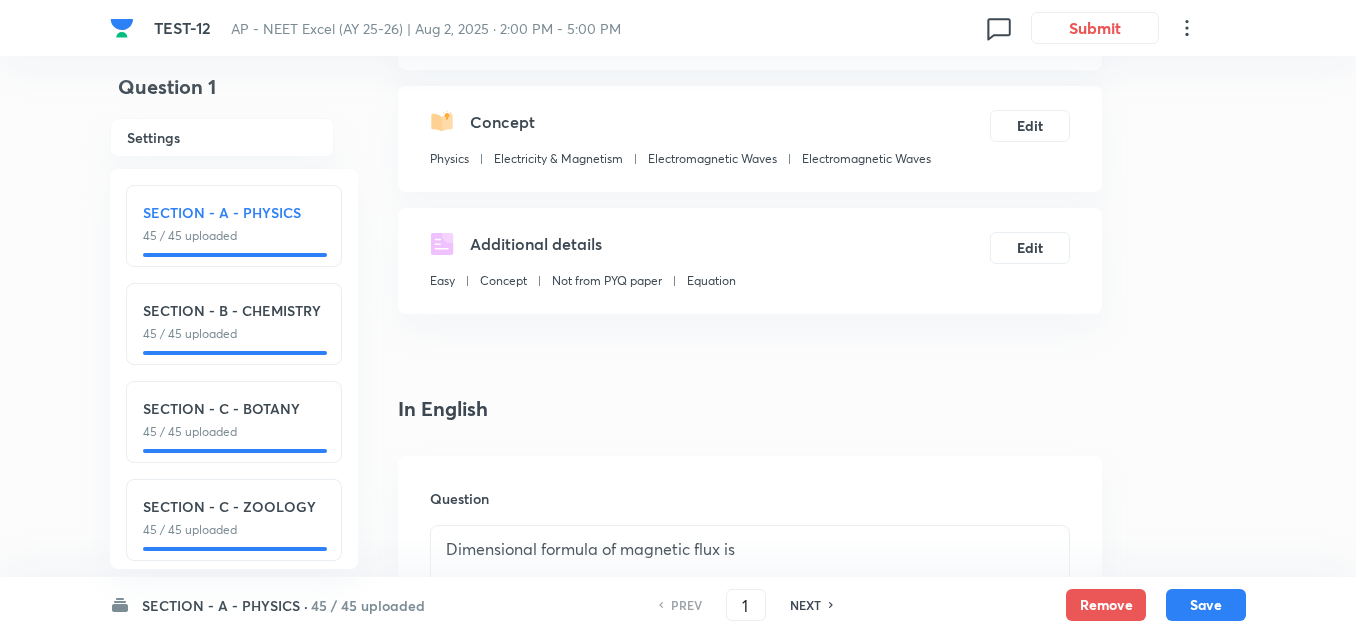 scroll, scrollTop: 200, scrollLeft: 0, axis: vertical 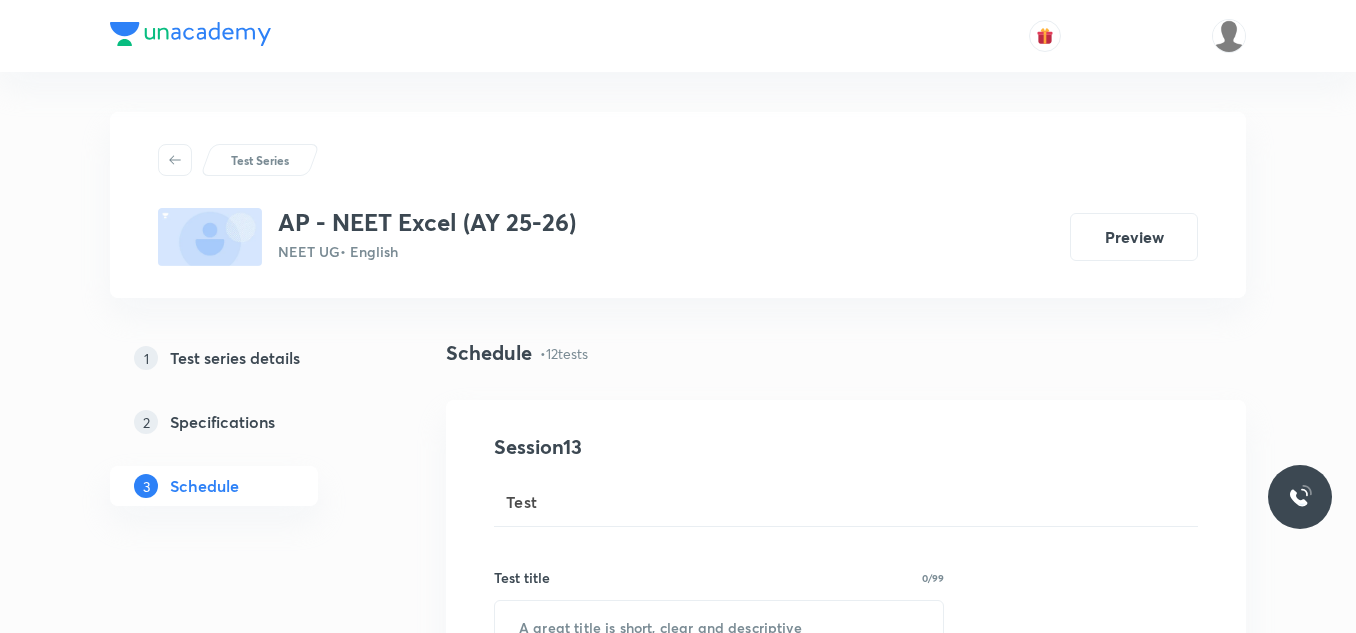 click on "AP - NEET Excel (AY 25-26)" at bounding box center [427, 222] 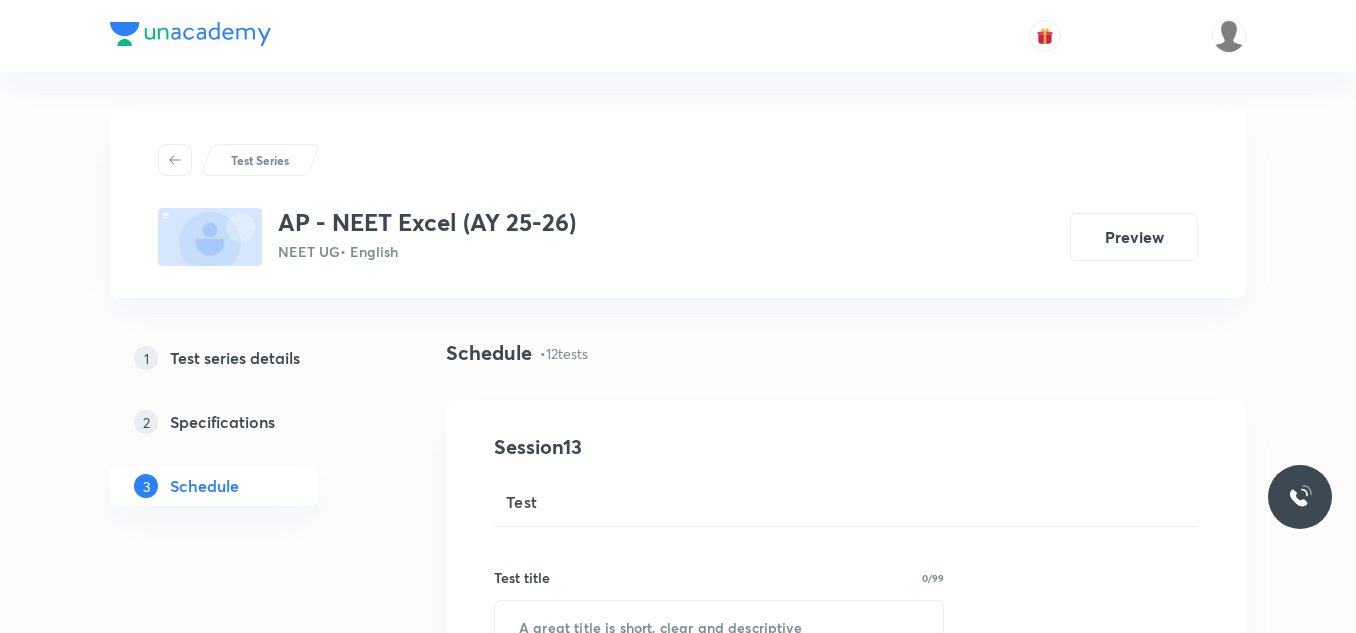 click on "Test series details" at bounding box center [235, 358] 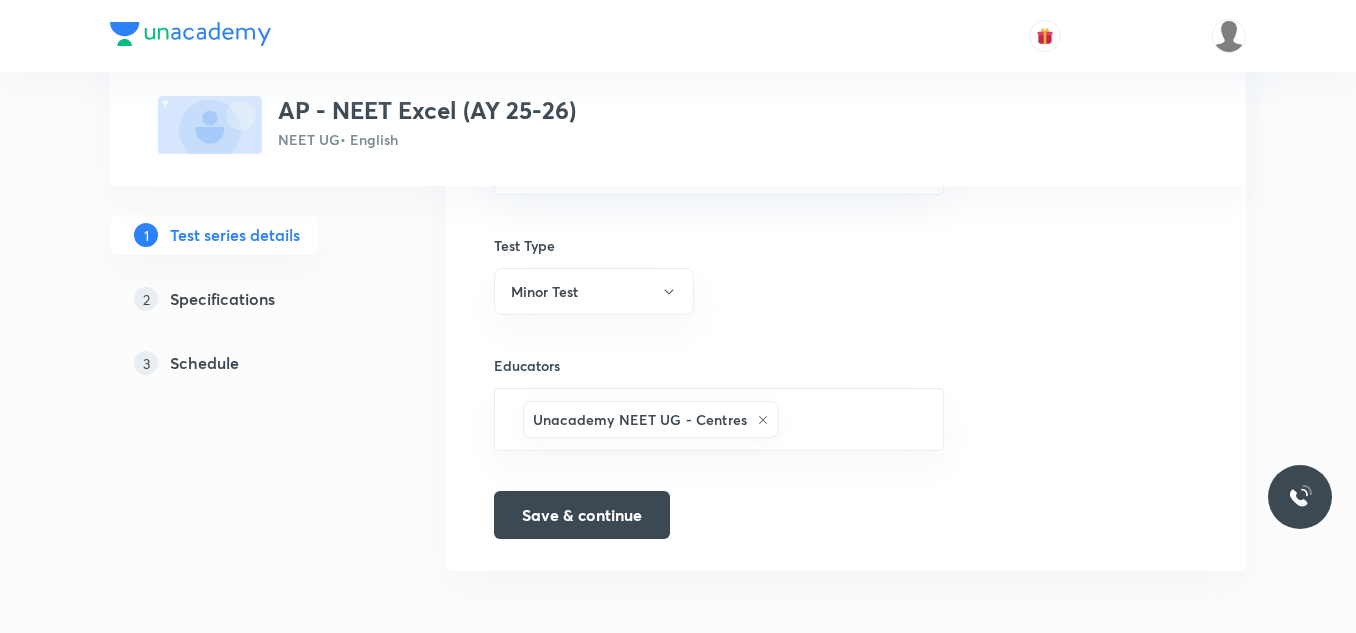 scroll, scrollTop: 1144, scrollLeft: 0, axis: vertical 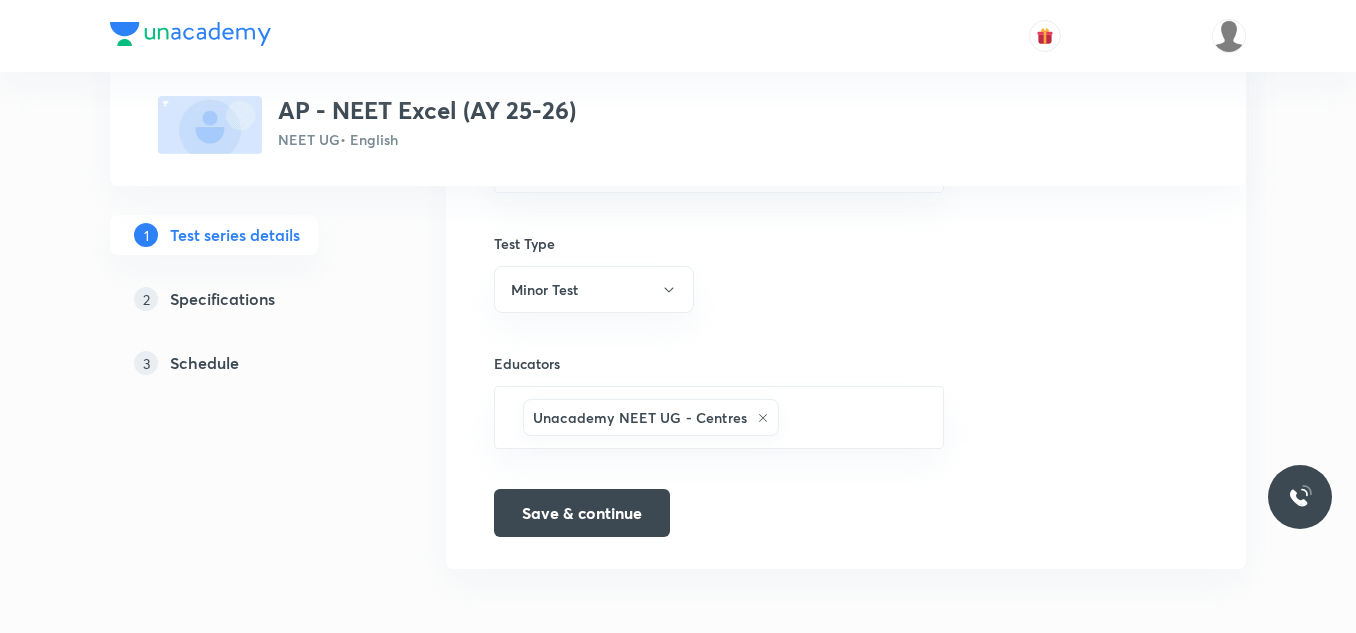 click on "2 Specifications" at bounding box center [246, 299] 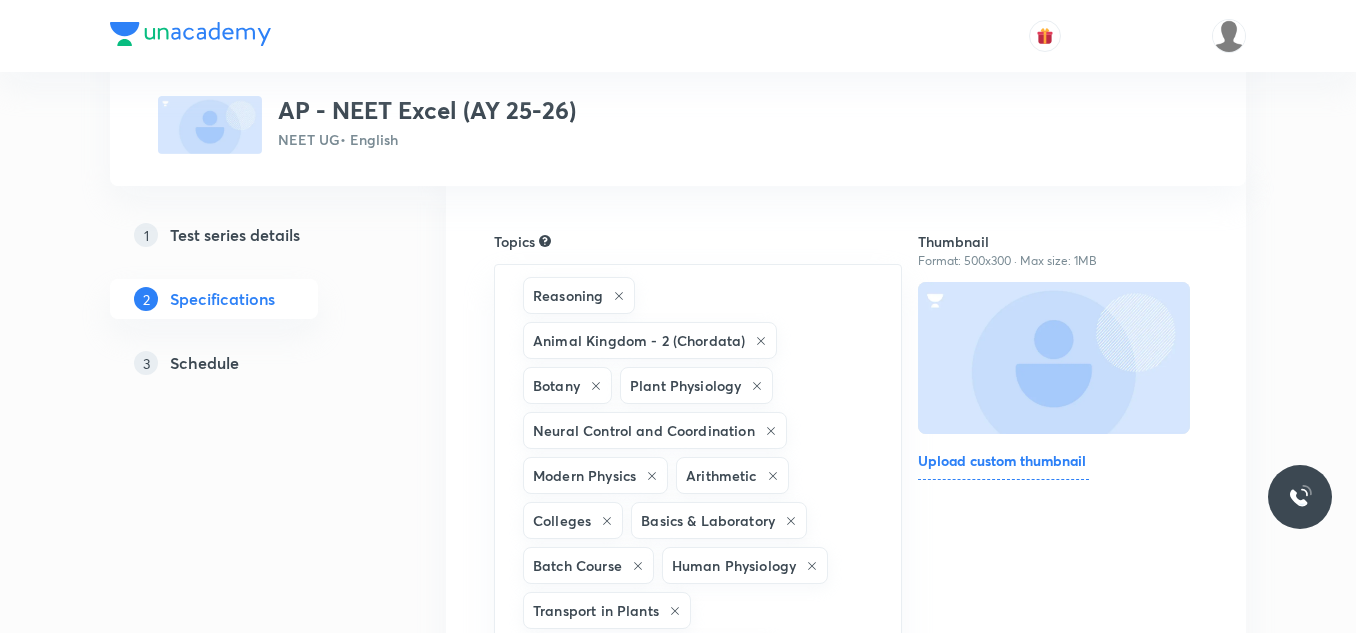scroll, scrollTop: 200, scrollLeft: 0, axis: vertical 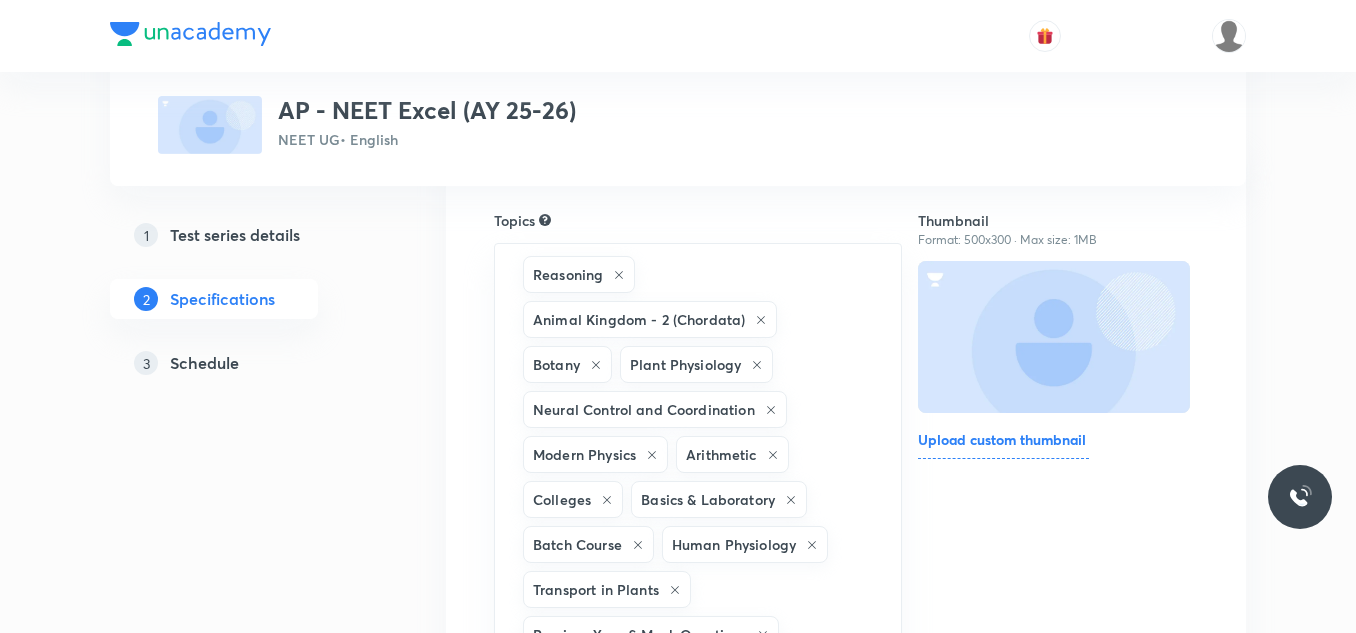 click on "Schedule" at bounding box center (204, 363) 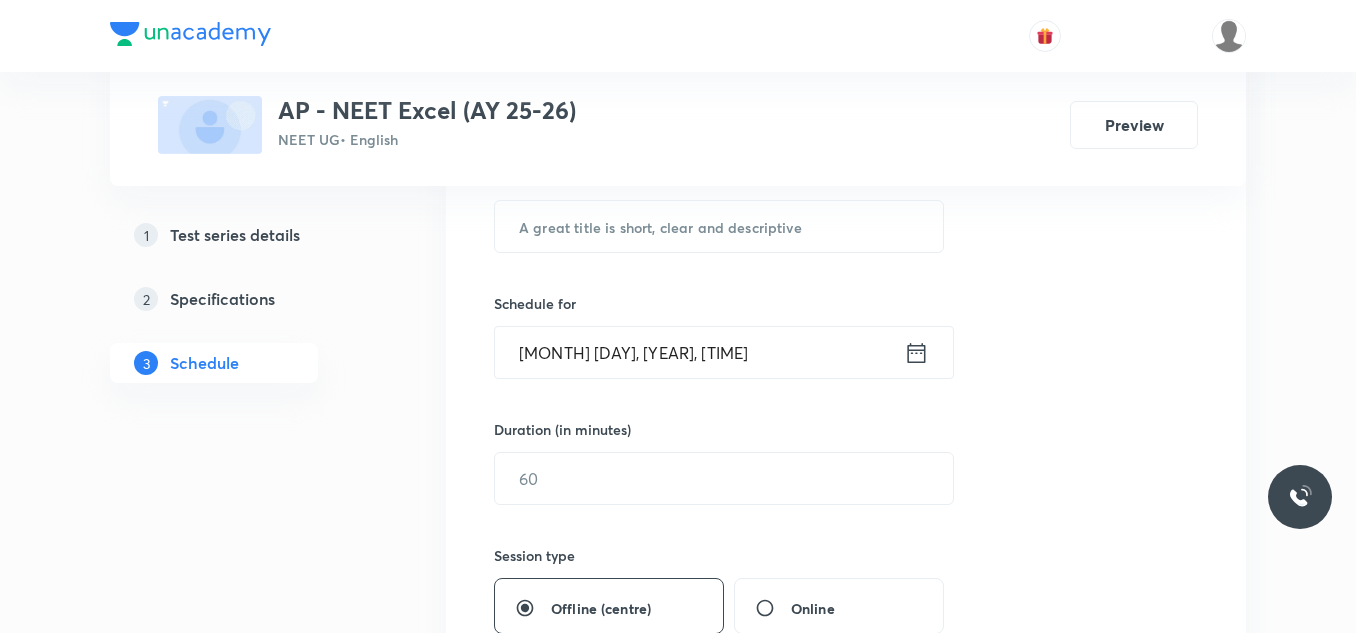 scroll, scrollTop: 500, scrollLeft: 0, axis: vertical 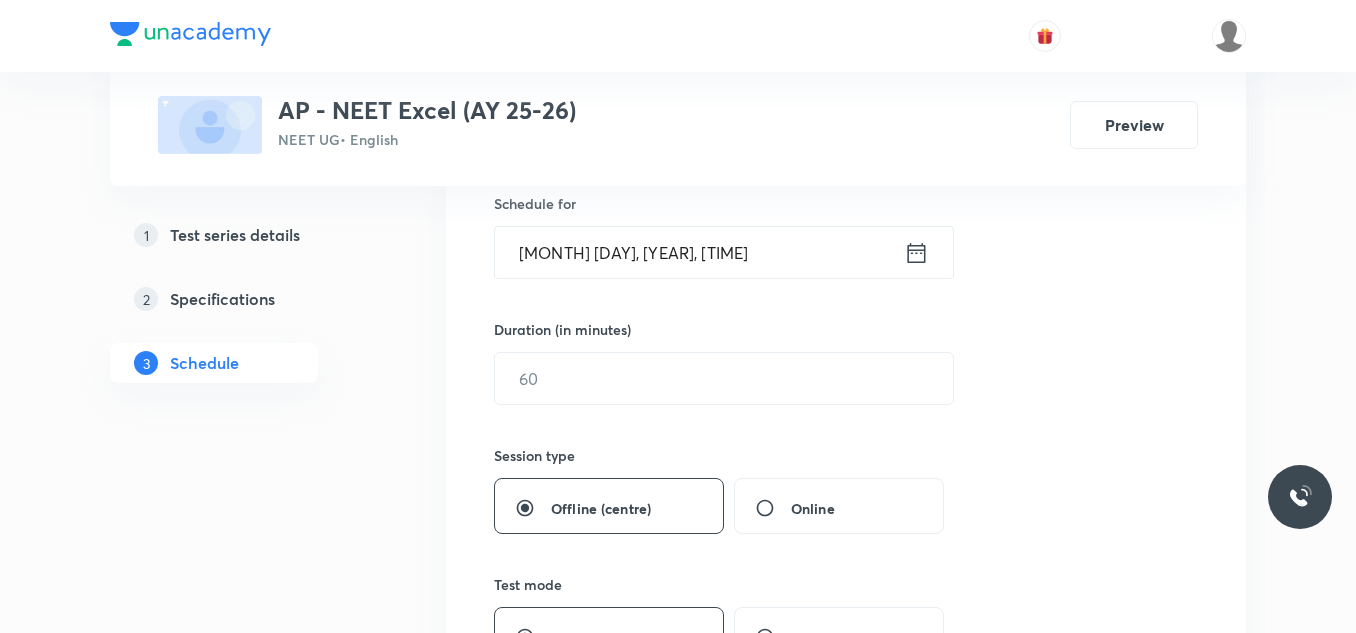 click on "Specifications" at bounding box center [222, 299] 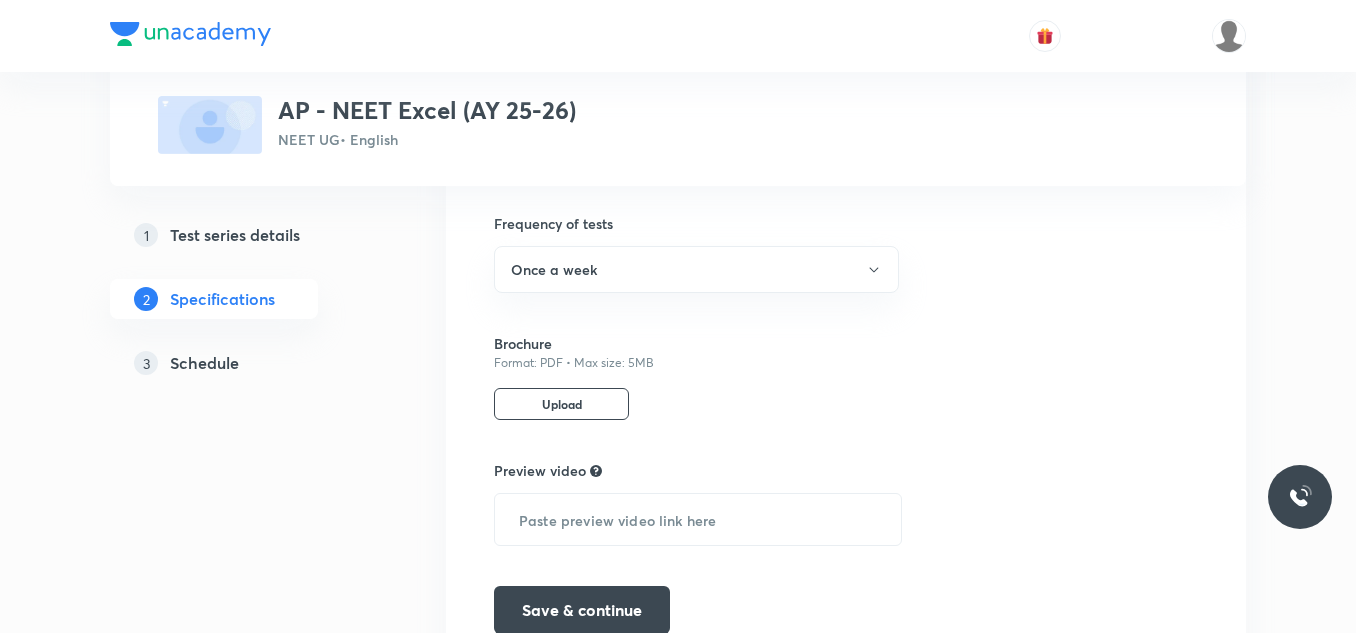 scroll, scrollTop: 5370, scrollLeft: 0, axis: vertical 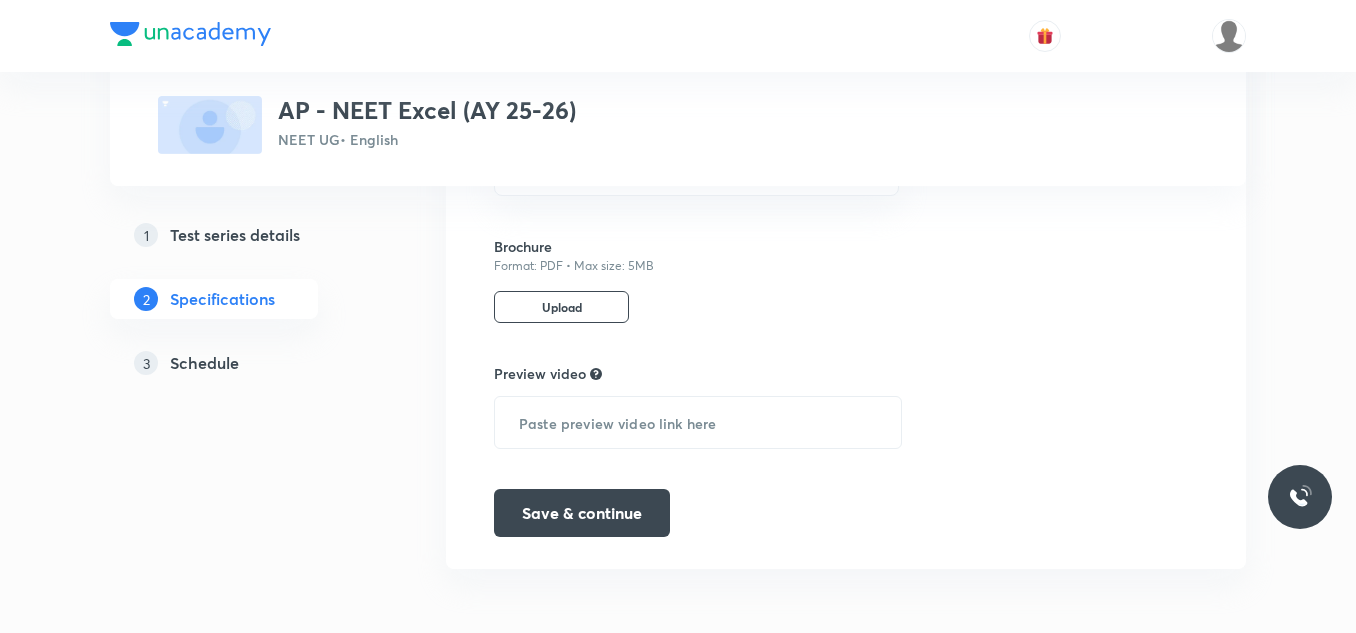 click on "Schedule" at bounding box center (204, 363) 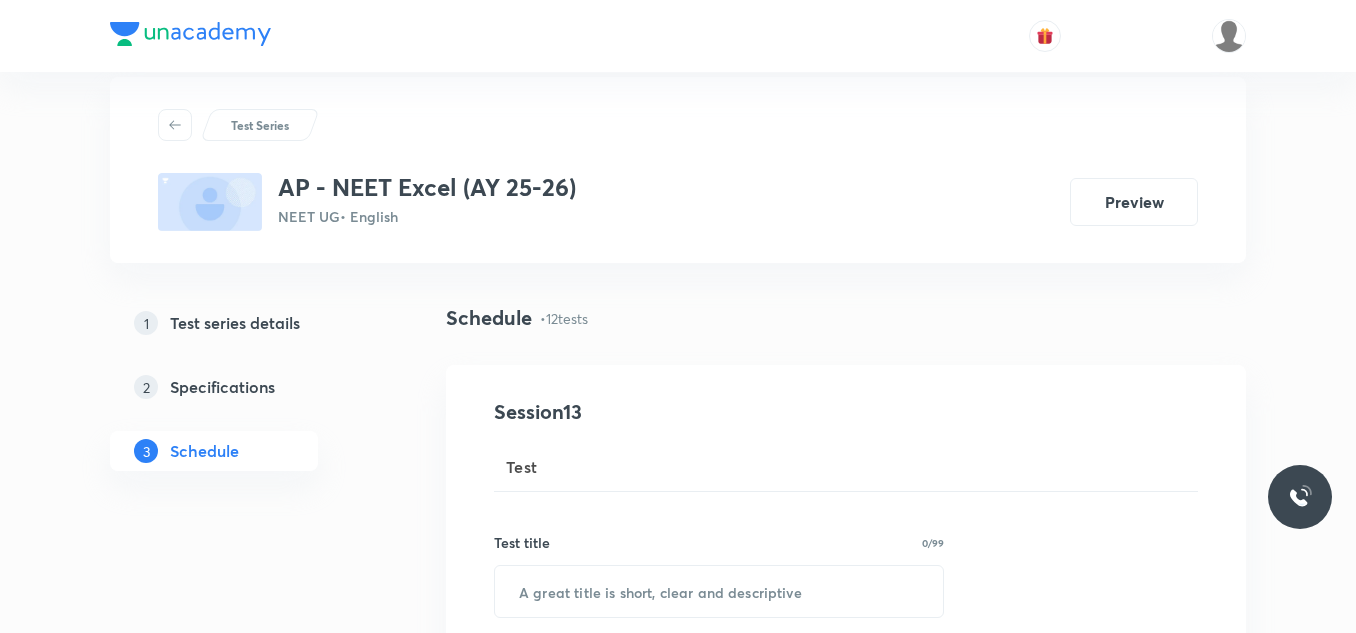 scroll, scrollTop: 0, scrollLeft: 0, axis: both 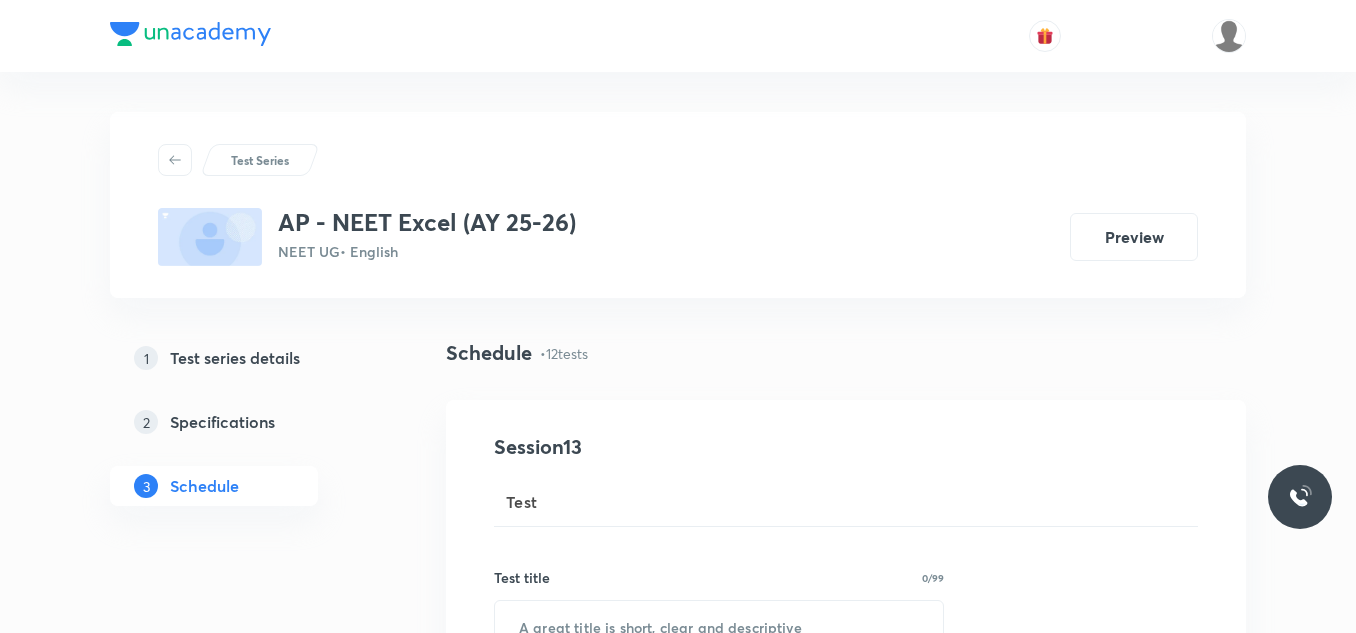 click on "Schedule" at bounding box center (204, 486) 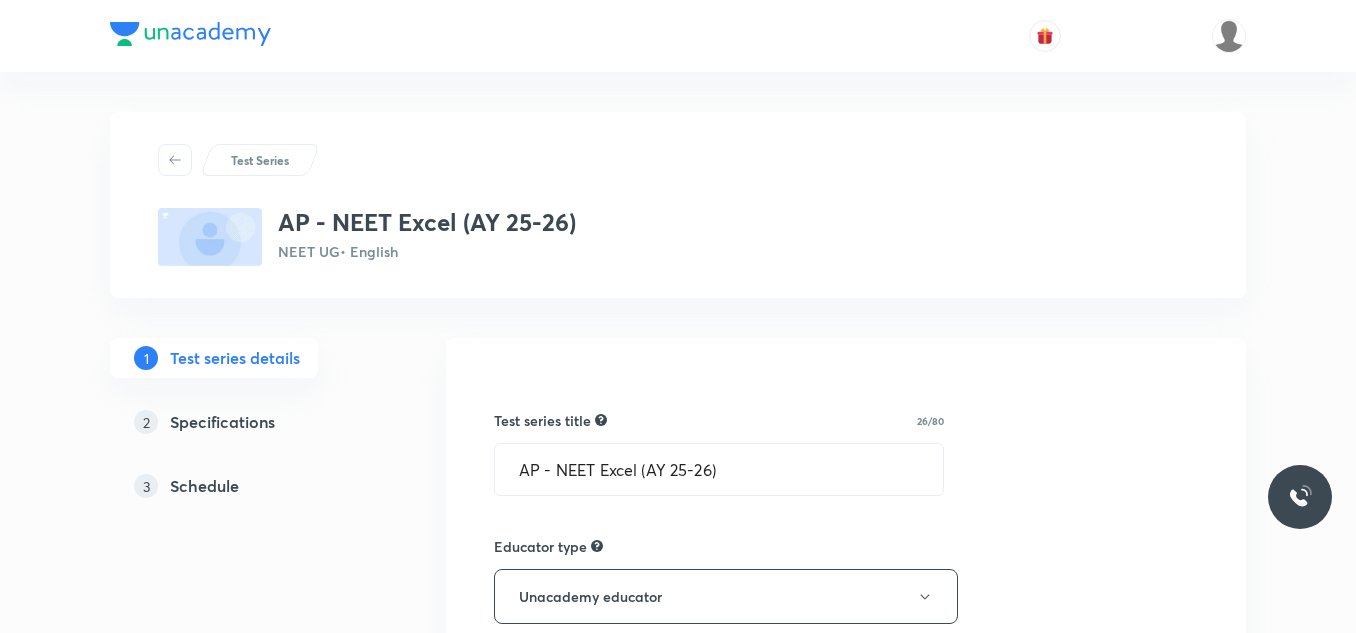 click on "3 Schedule" at bounding box center (246, 486) 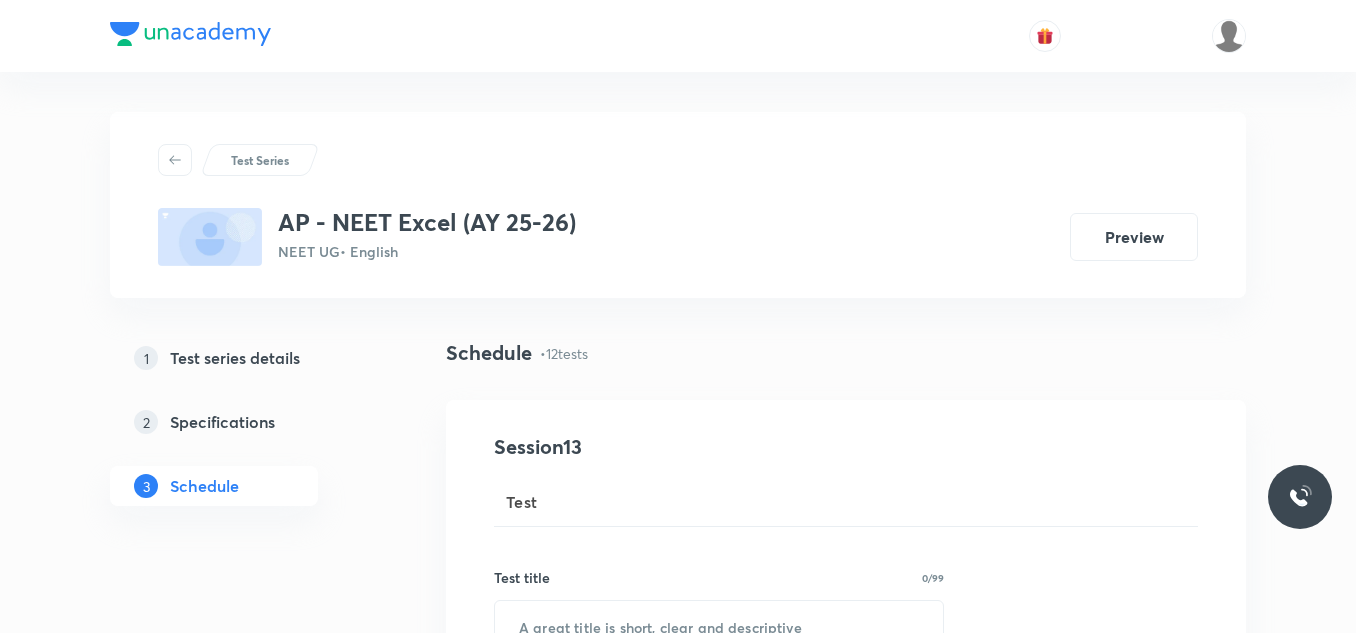 click on "Session  13" at bounding box center [676, 447] 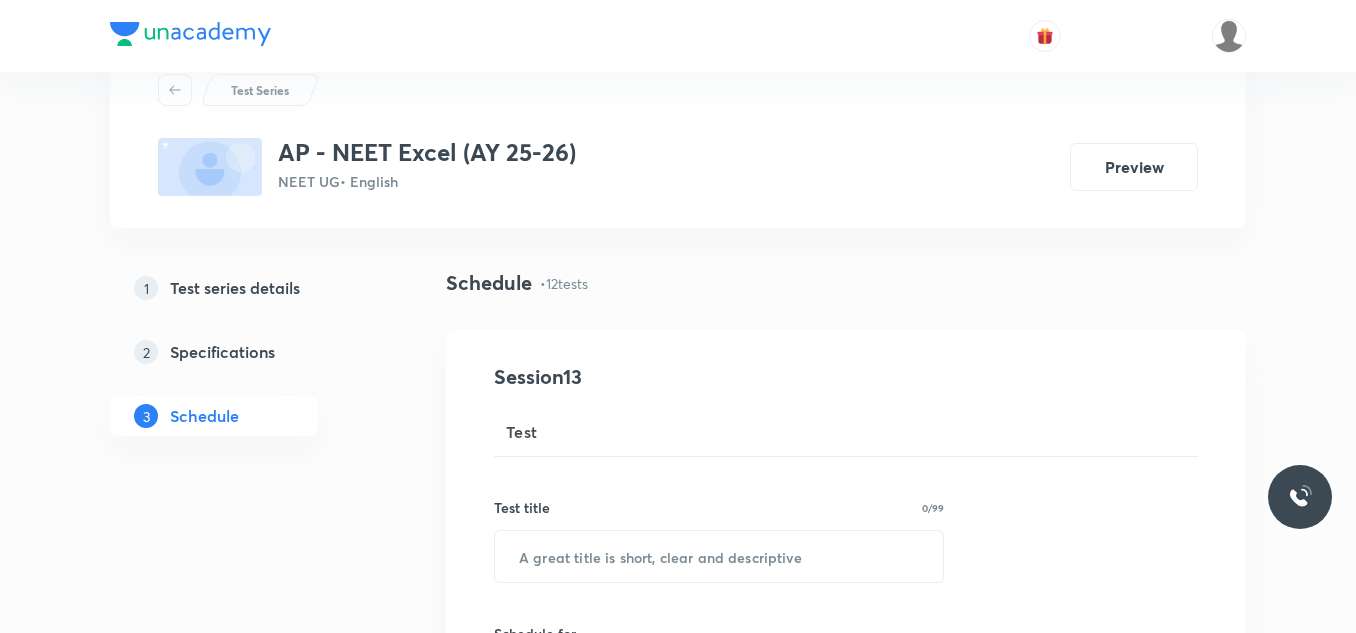scroll, scrollTop: 100, scrollLeft: 0, axis: vertical 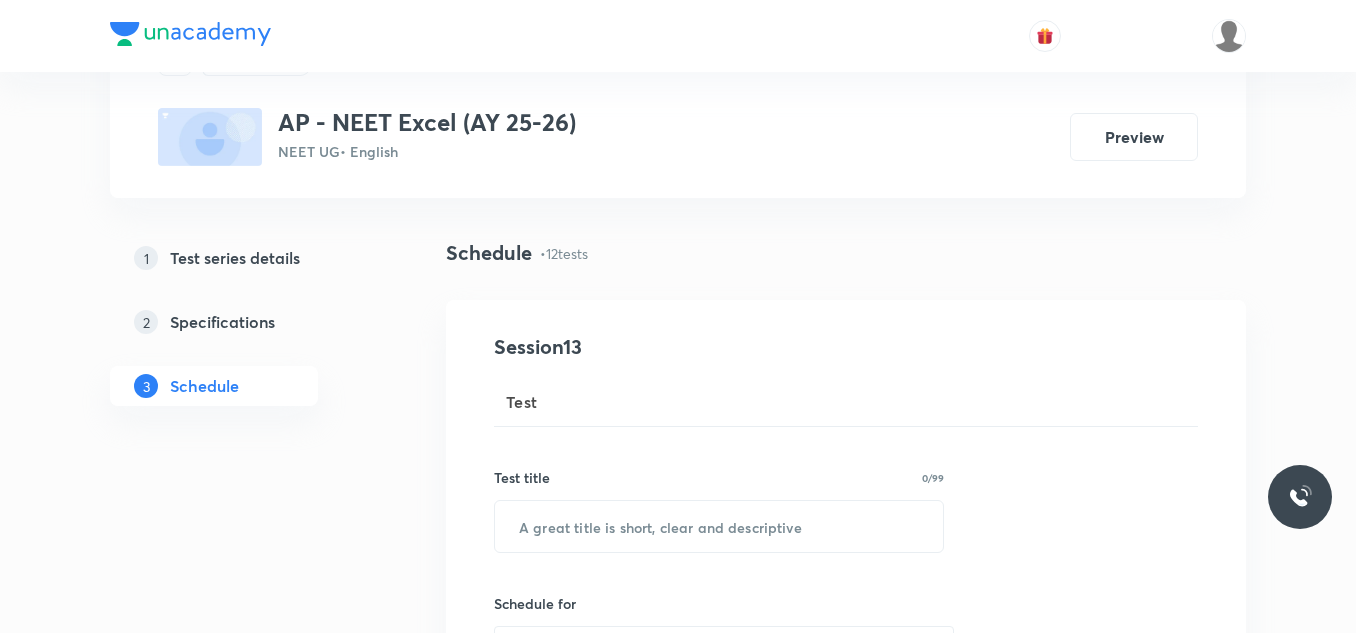 click on "Test" at bounding box center (846, 402) 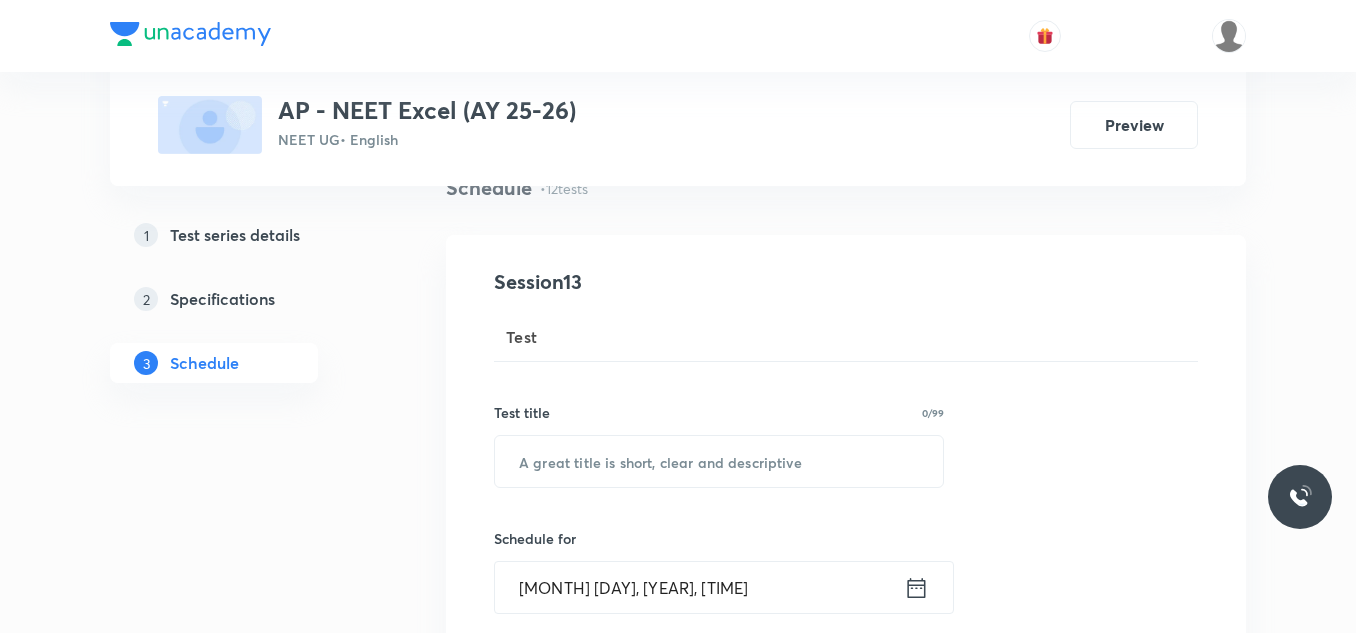 scroll, scrollTop: 200, scrollLeft: 0, axis: vertical 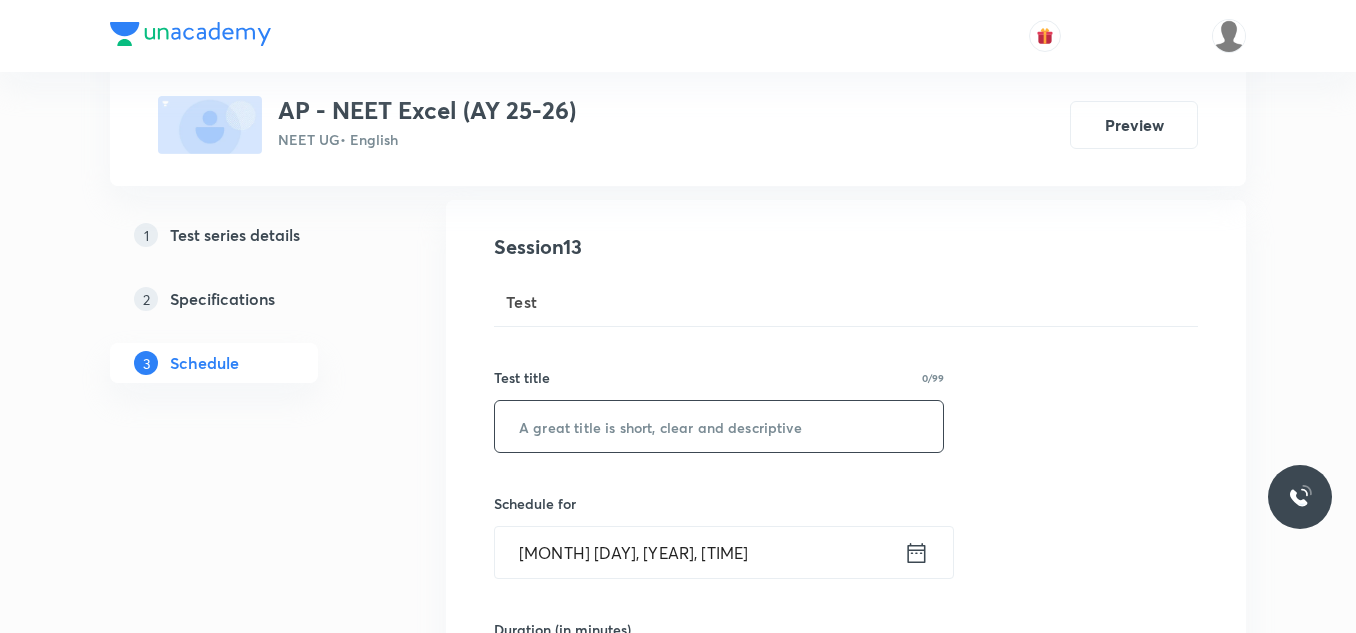 click at bounding box center [719, 426] 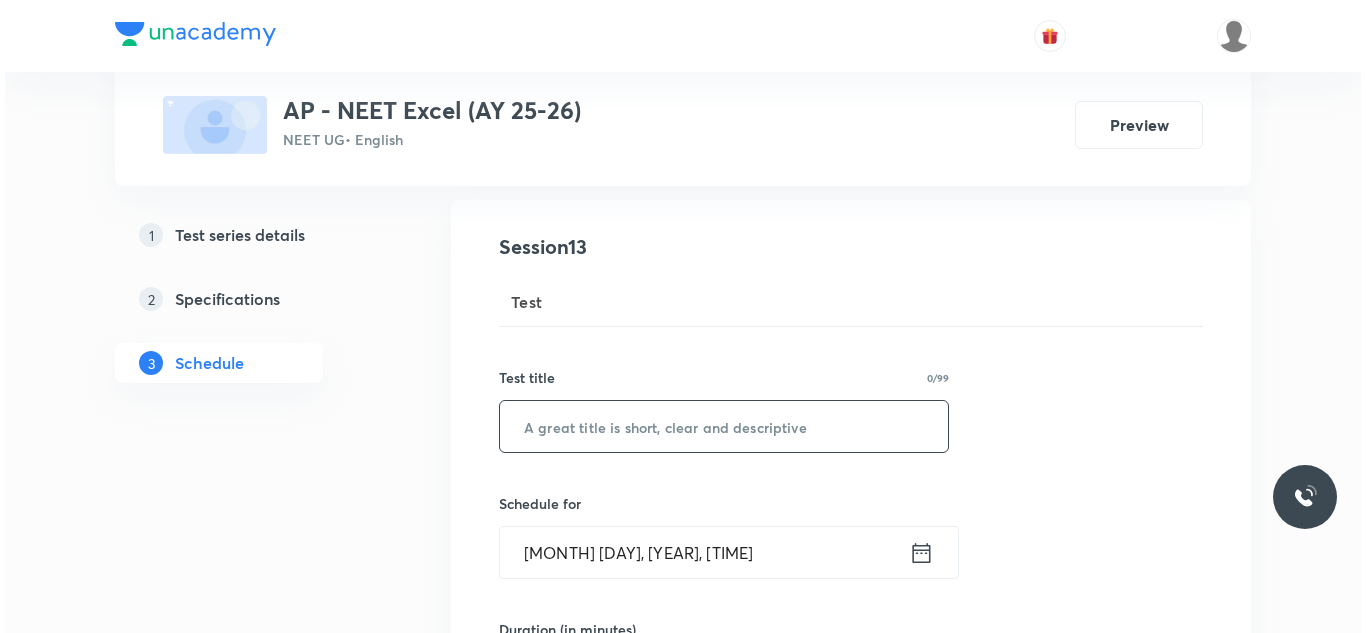 scroll, scrollTop: 300, scrollLeft: 0, axis: vertical 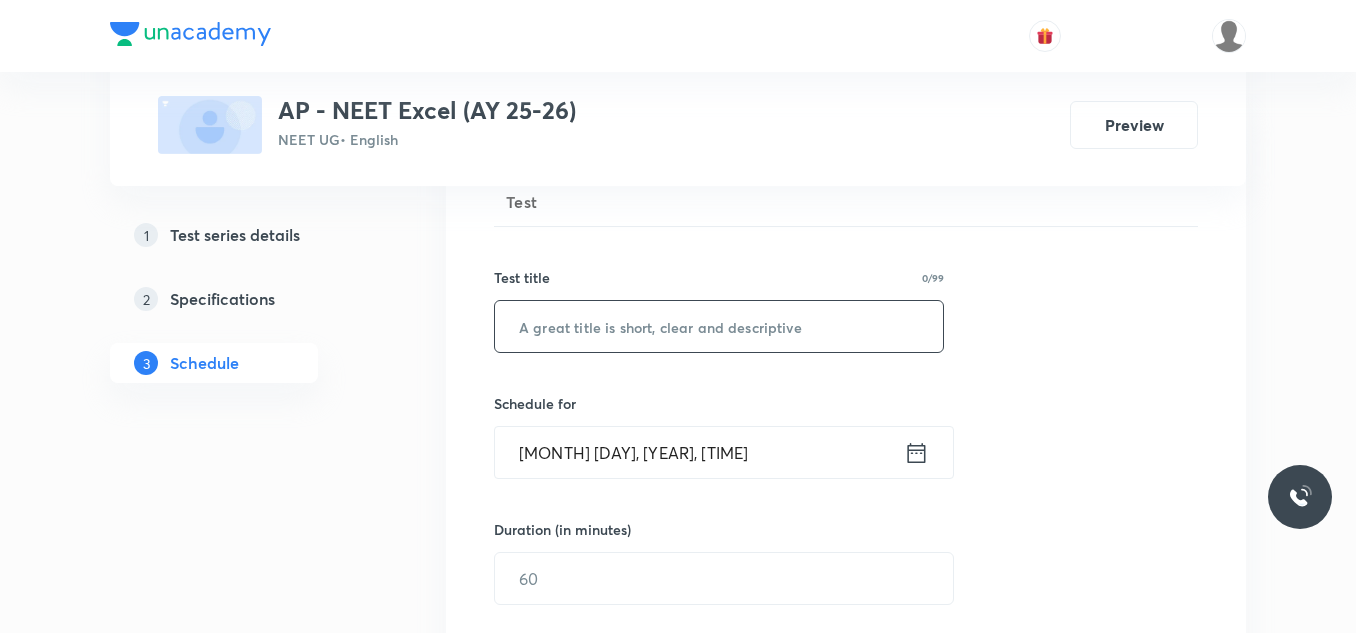 click 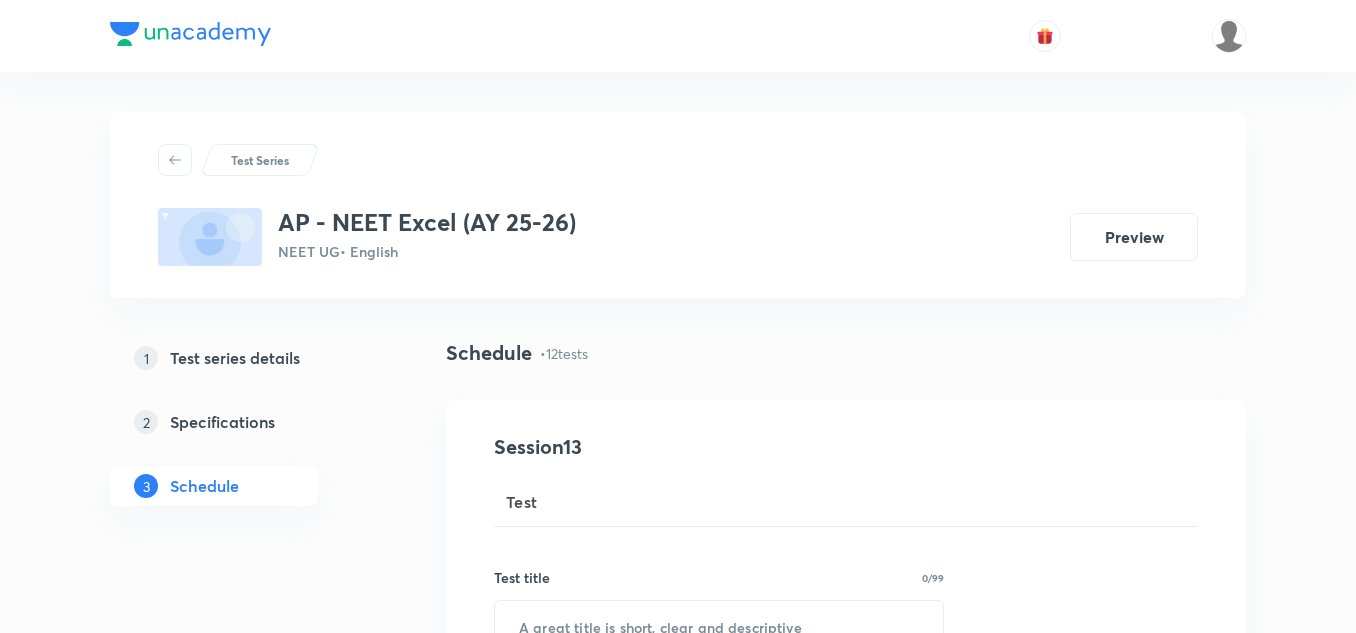 scroll, scrollTop: 0, scrollLeft: 0, axis: both 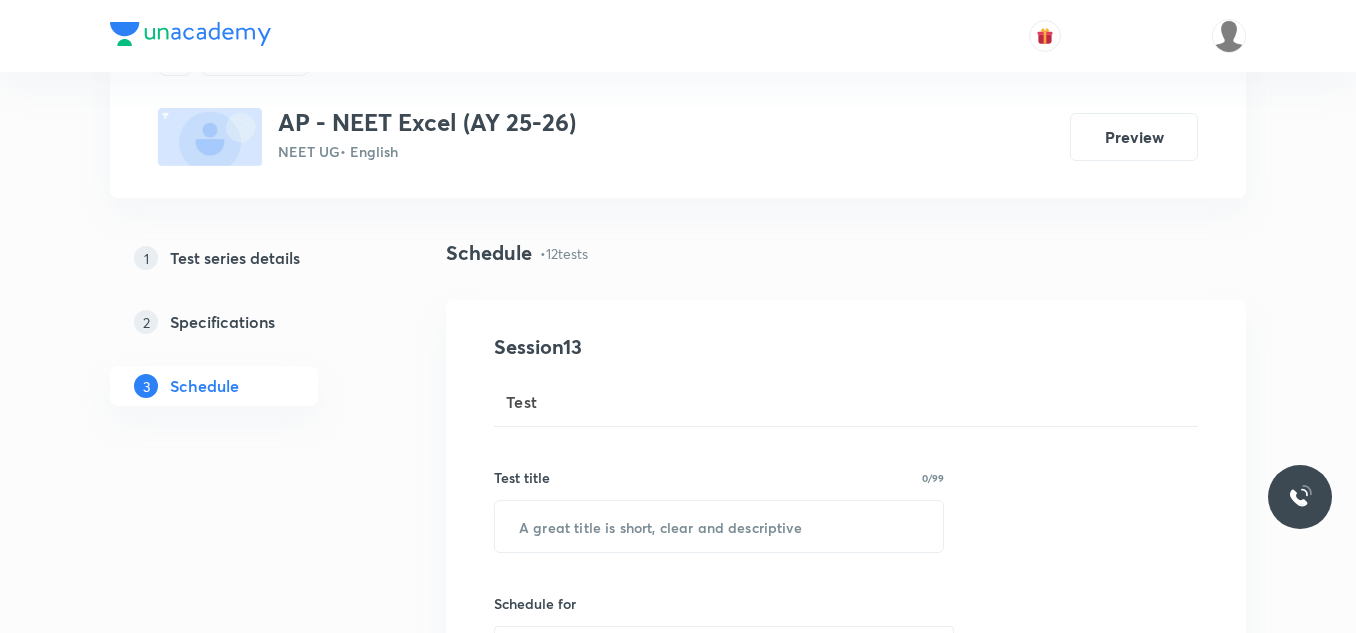 click on "1 Test series details" at bounding box center (246, 258) 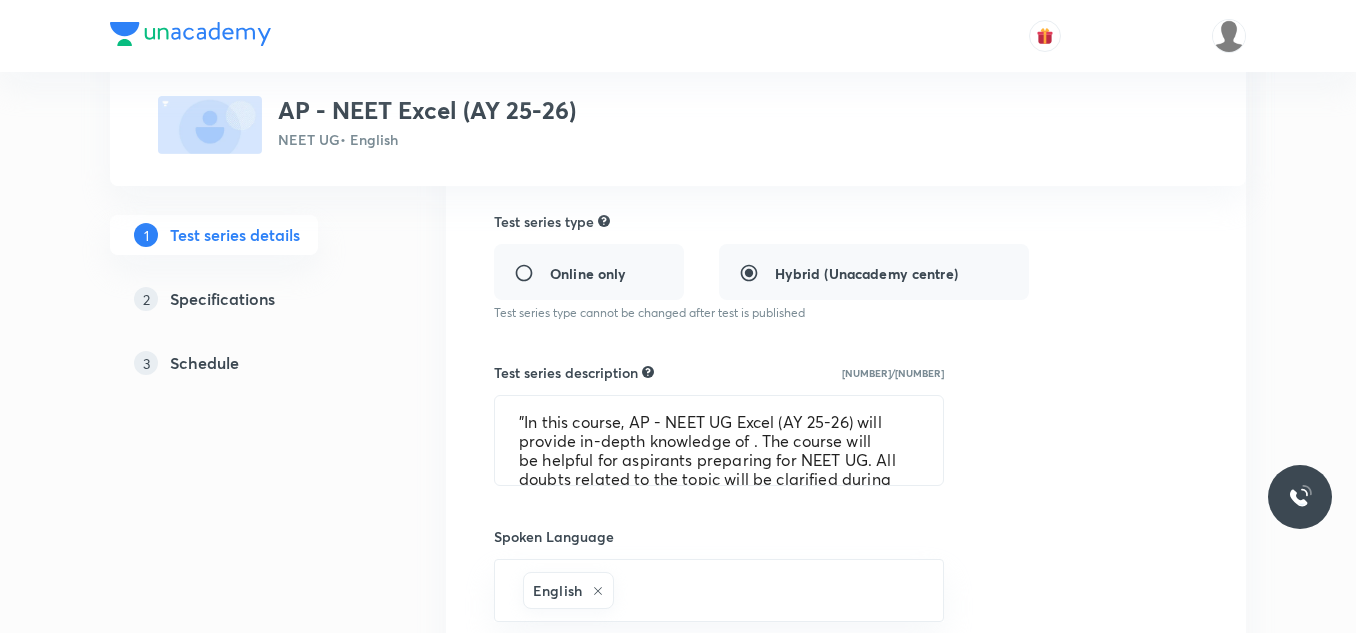 scroll, scrollTop: 500, scrollLeft: 0, axis: vertical 